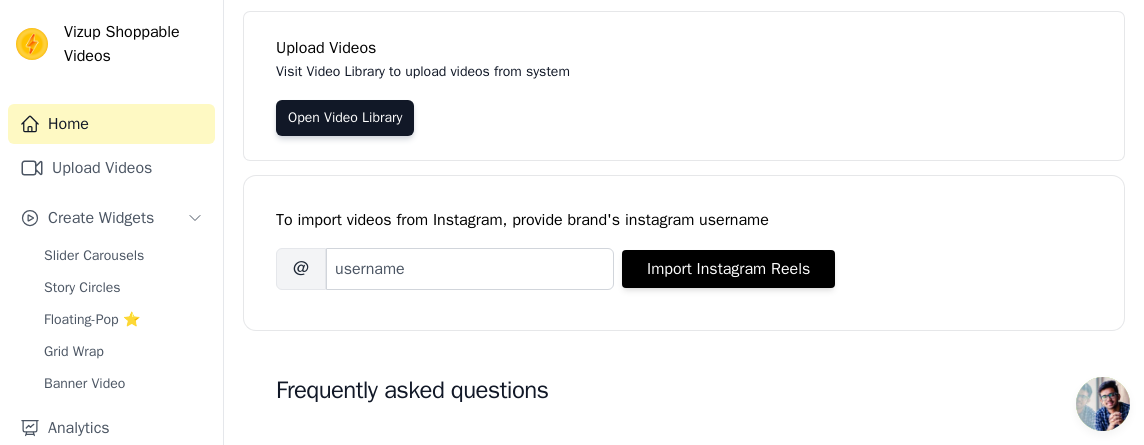scroll, scrollTop: 300, scrollLeft: 0, axis: vertical 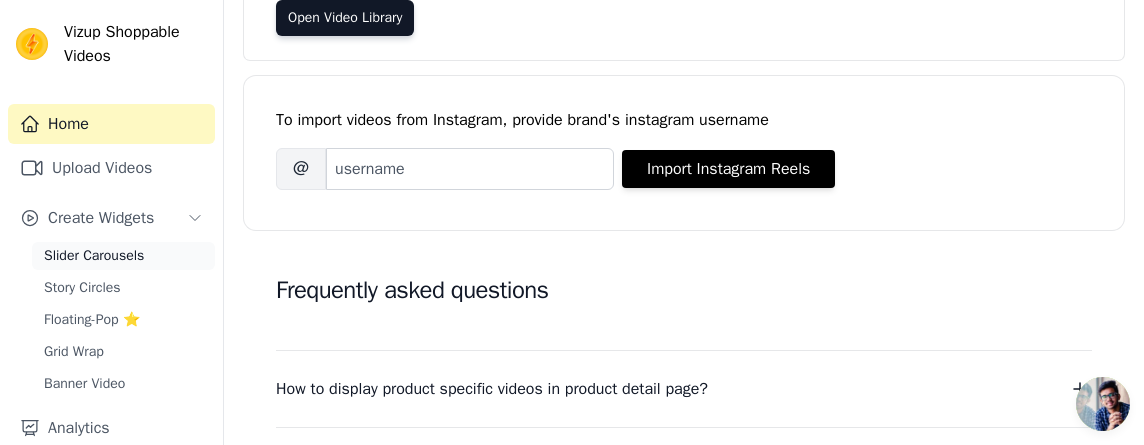 click on "Slider Carousels" at bounding box center (123, 256) 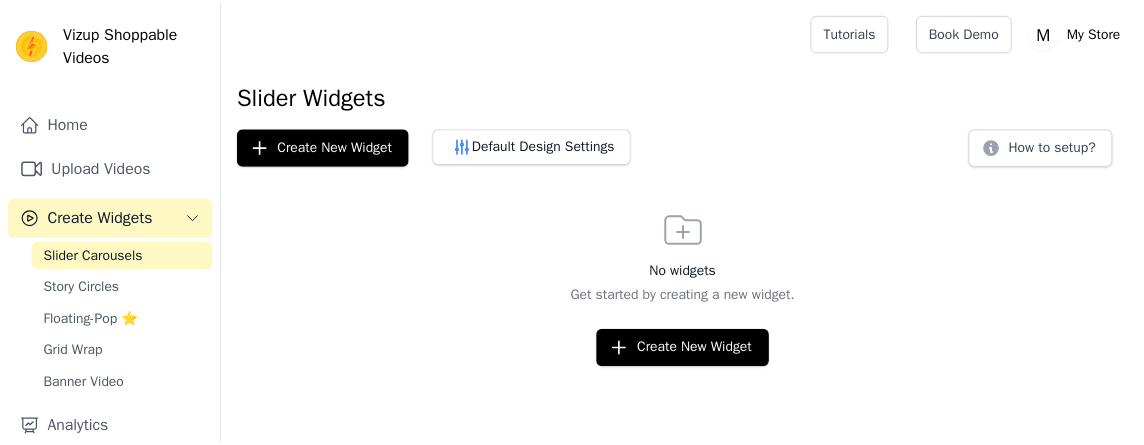 scroll, scrollTop: 0, scrollLeft: 0, axis: both 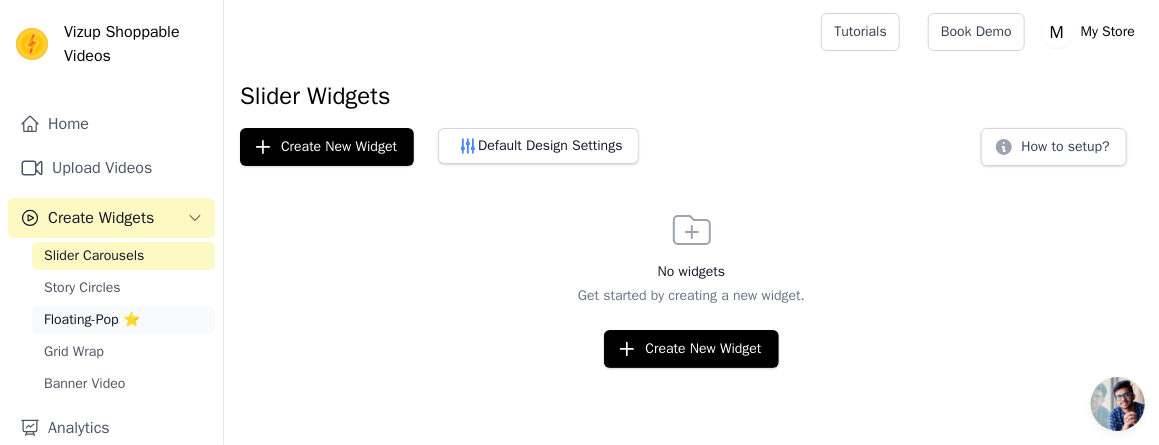 click on "Floating-Pop ⭐" at bounding box center (92, 320) 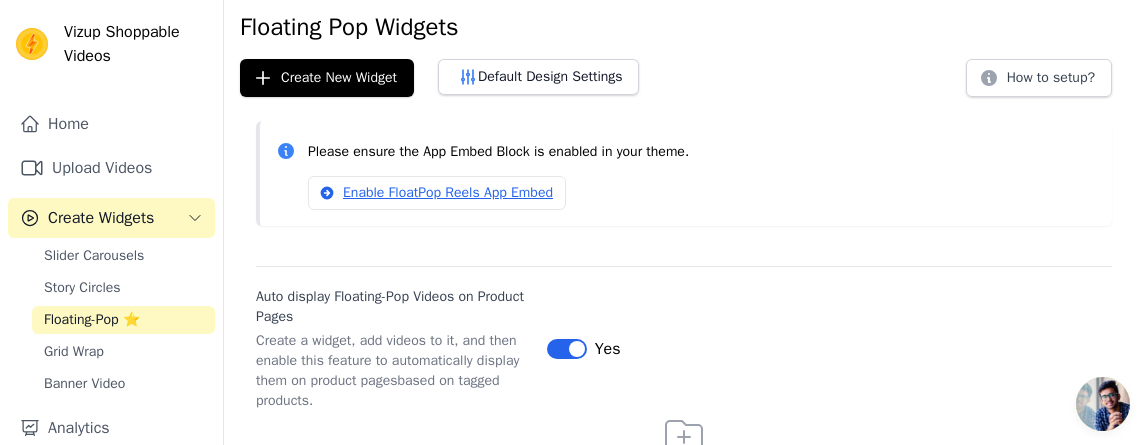 scroll, scrollTop: 100, scrollLeft: 0, axis: vertical 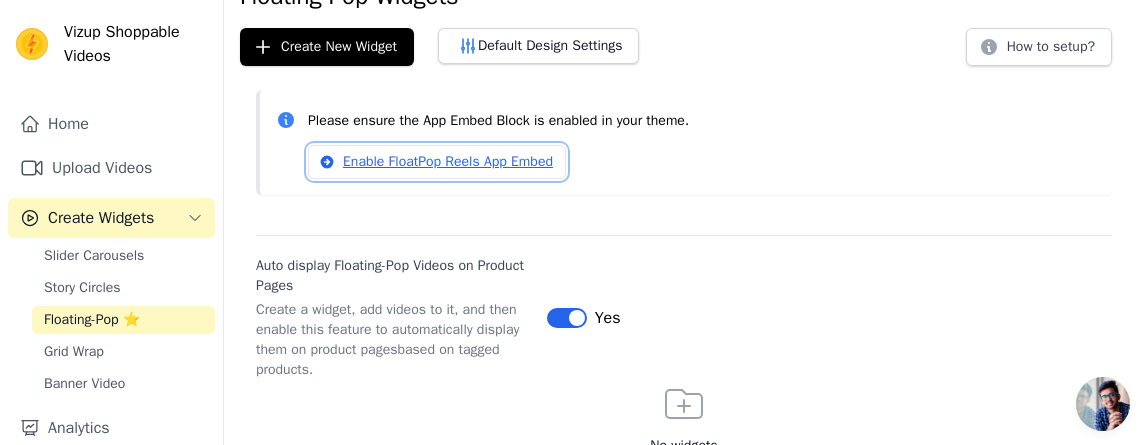 click on "Enable FloatPop Reels App Embed" at bounding box center (437, 162) 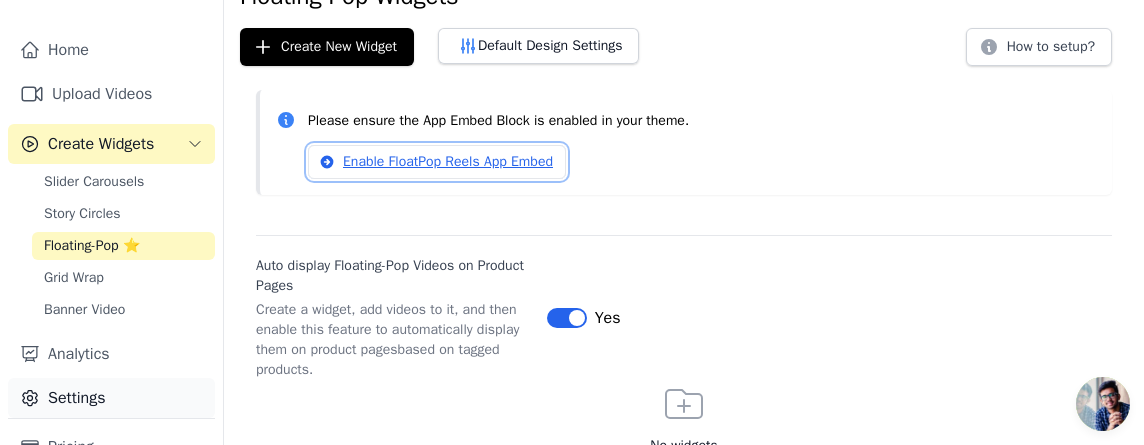 scroll, scrollTop: 100, scrollLeft: 0, axis: vertical 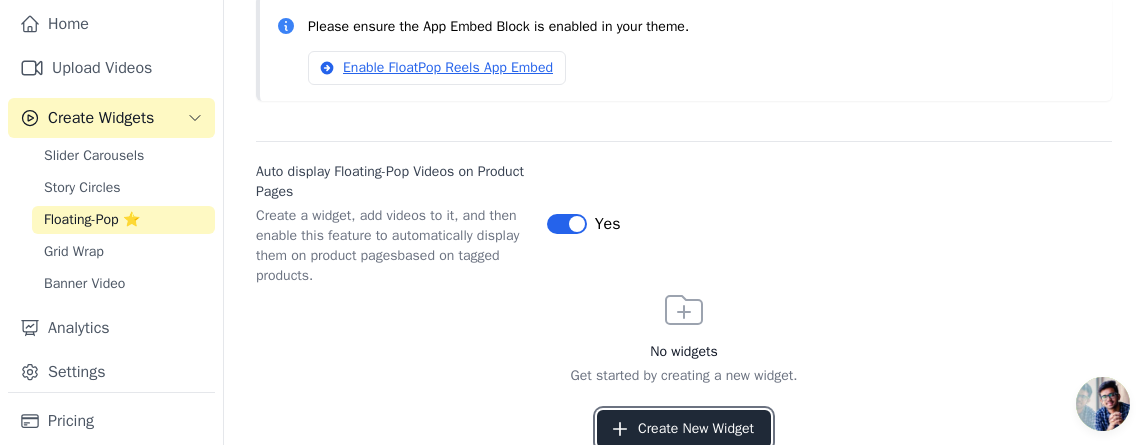 click on "Create New Widget" at bounding box center [684, 429] 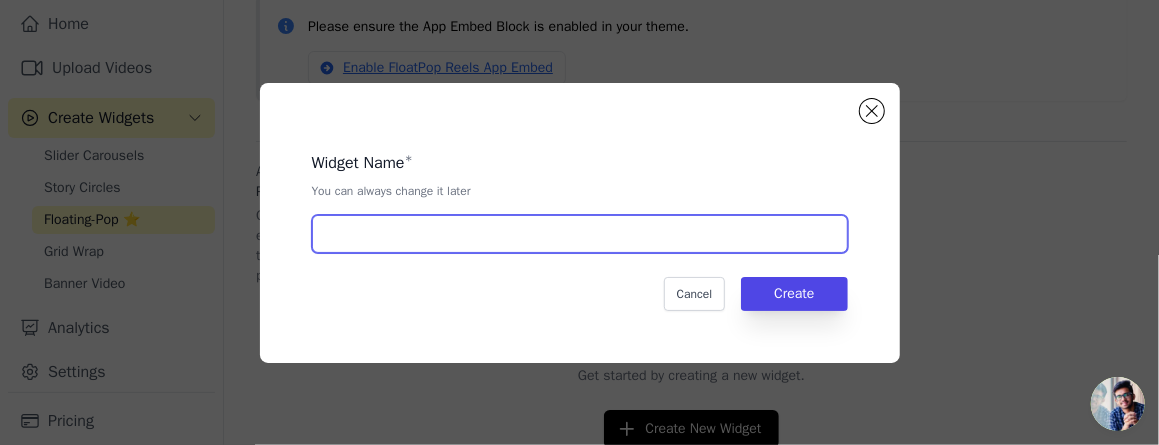 click at bounding box center (580, 234) 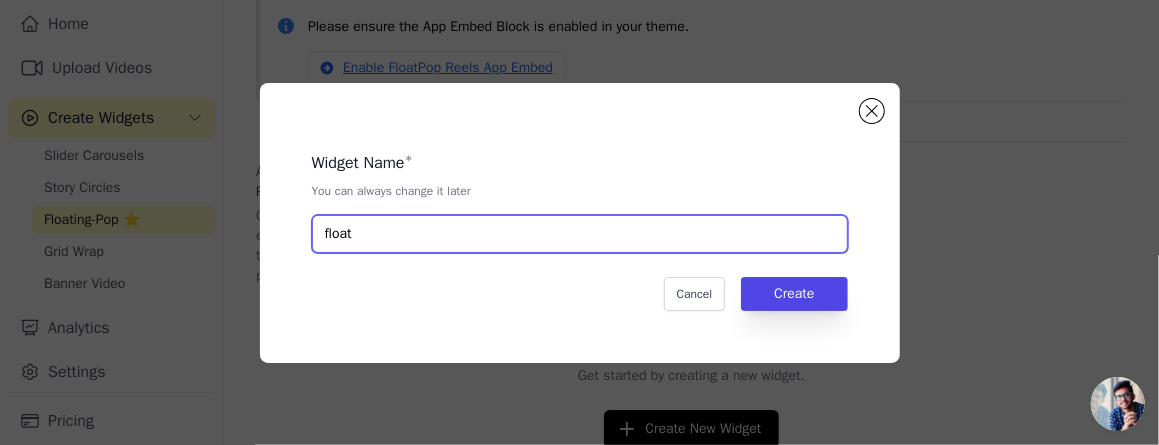 type on "float" 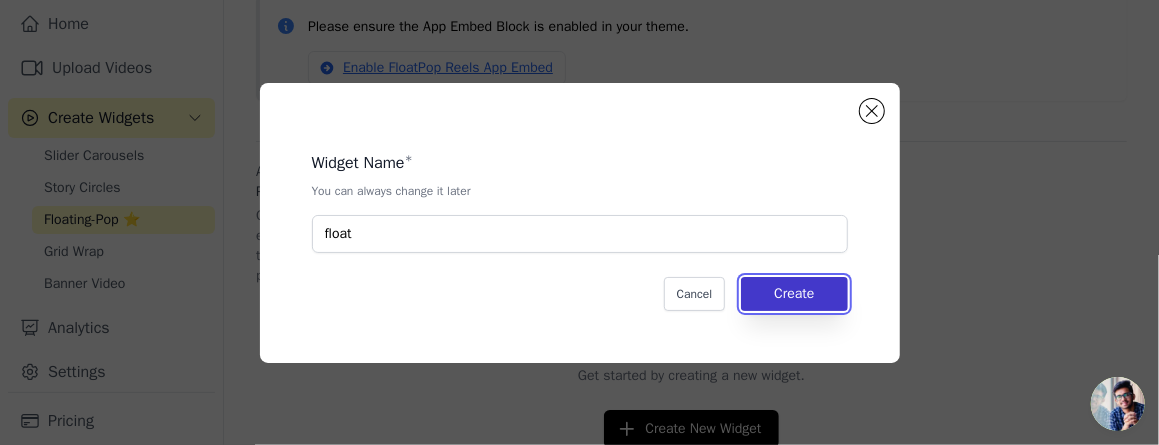 click on "Create" at bounding box center (794, 294) 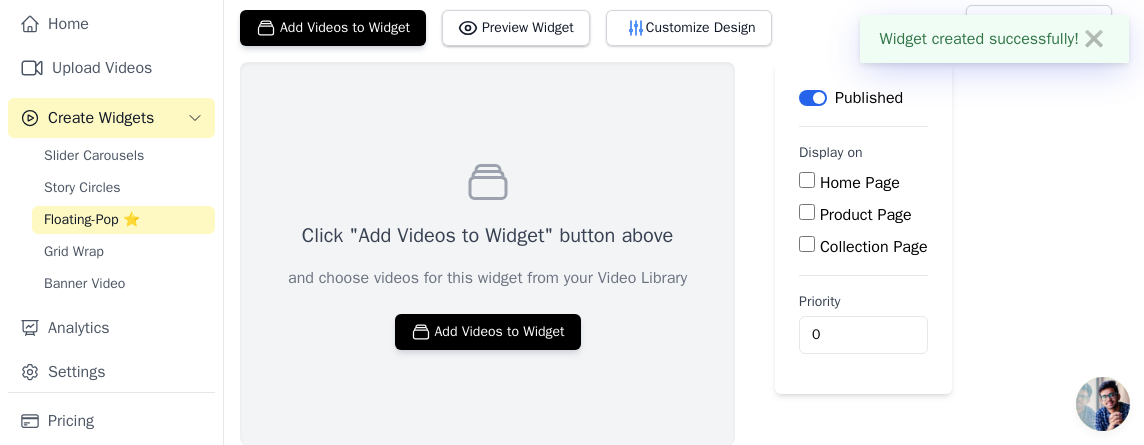 scroll, scrollTop: 118, scrollLeft: 0, axis: vertical 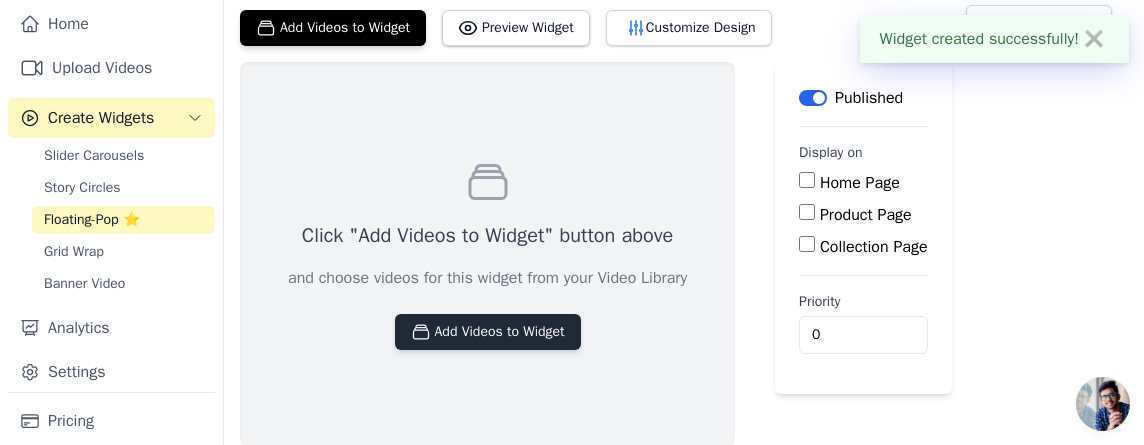 click on "Add Videos to Widget" at bounding box center (488, 332) 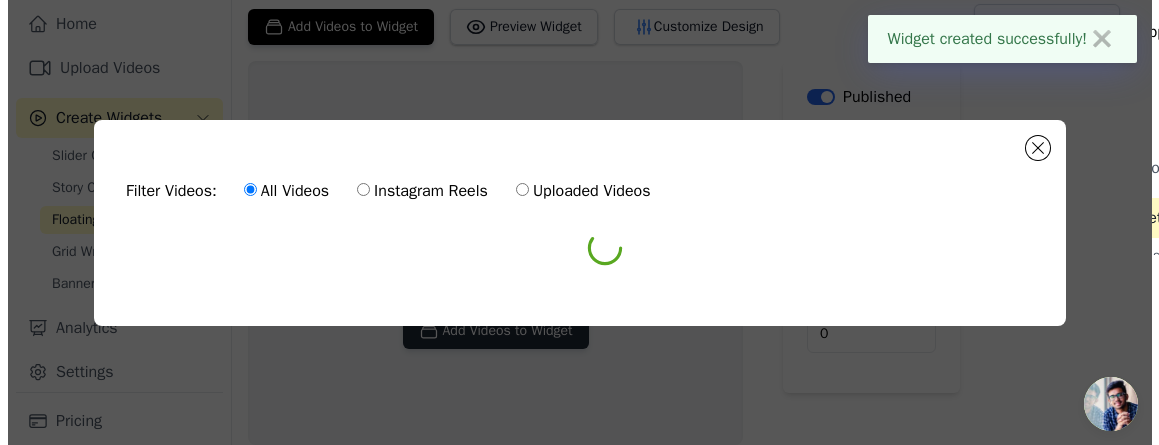 scroll, scrollTop: 0, scrollLeft: 0, axis: both 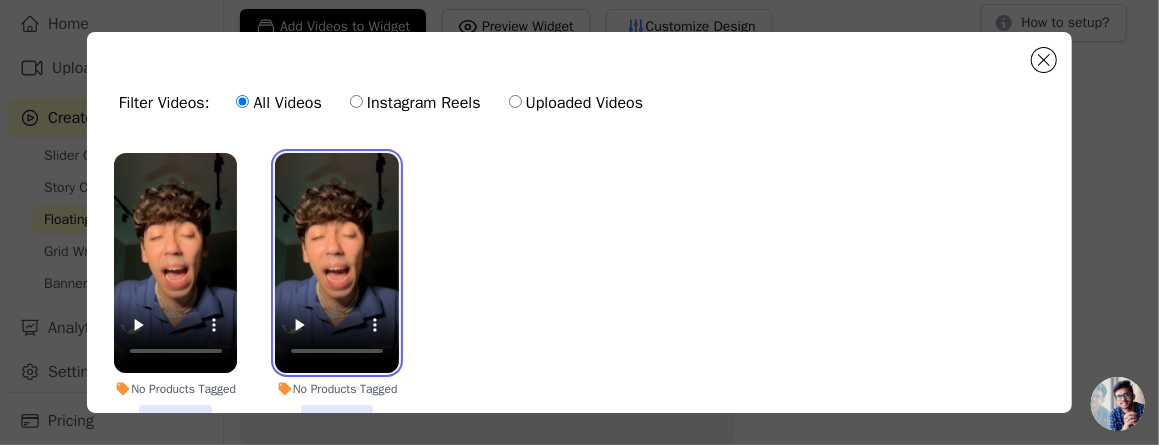 click at bounding box center (337, 263) 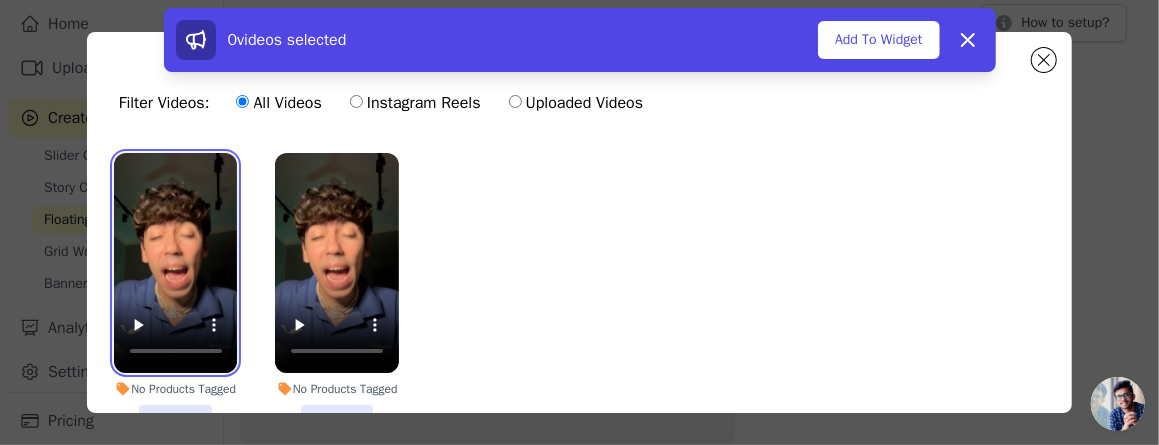 click at bounding box center [176, 263] 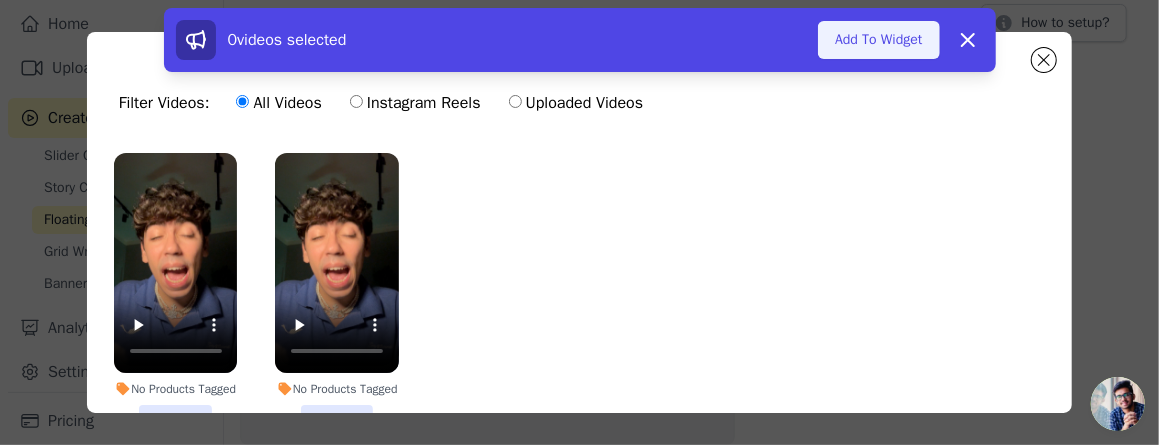 click on "Add To Widget" at bounding box center (878, 40) 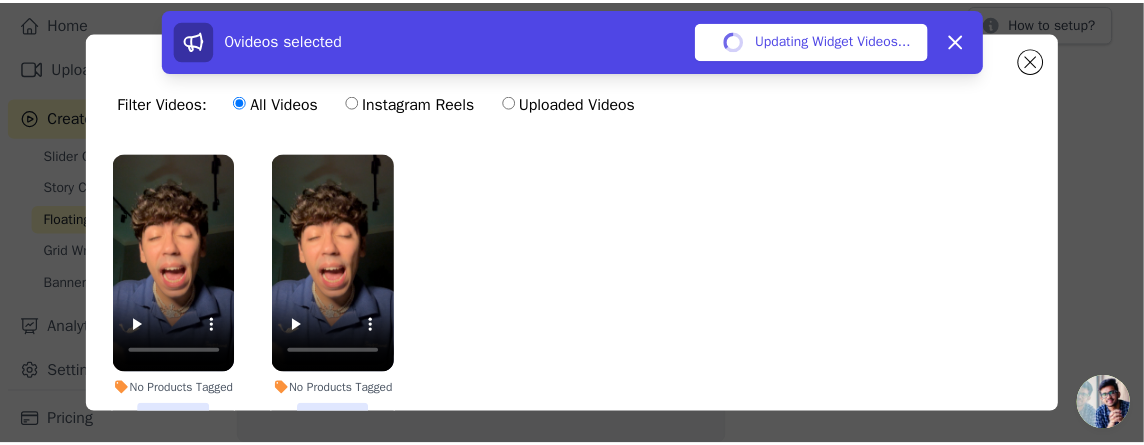 scroll, scrollTop: 118, scrollLeft: 0, axis: vertical 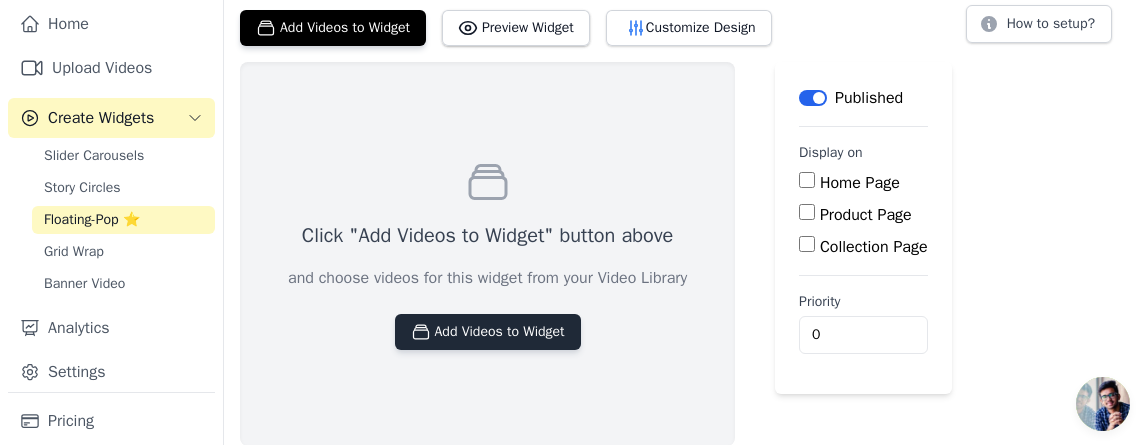 click on "Add Videos to Widget" at bounding box center [488, 332] 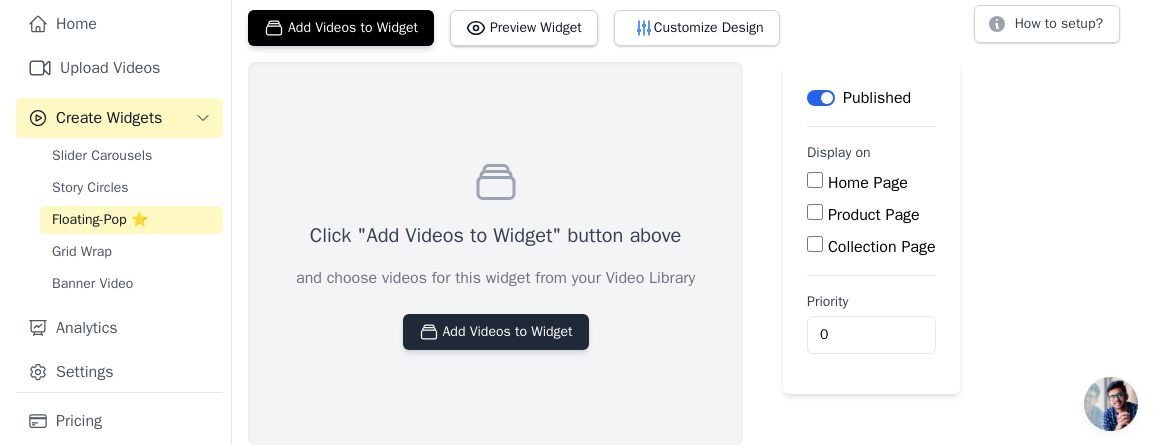 scroll, scrollTop: 0, scrollLeft: 0, axis: both 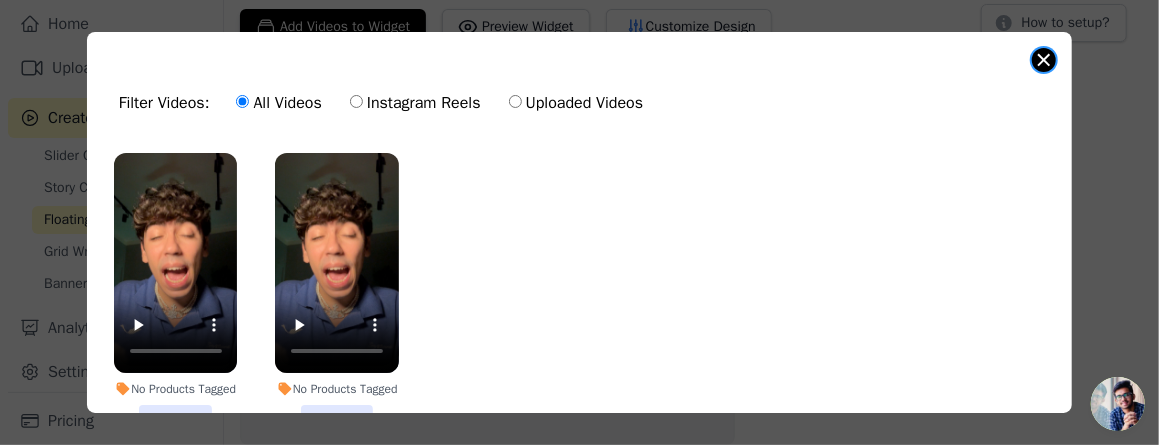 click on "Filter Videos:
All Videos
Instagram Reels
Uploaded Videos
No Products Tagged     Select
No Products Tagged     Select       0  videos selected     Add To Widget   Dismiss" at bounding box center (580, 222) 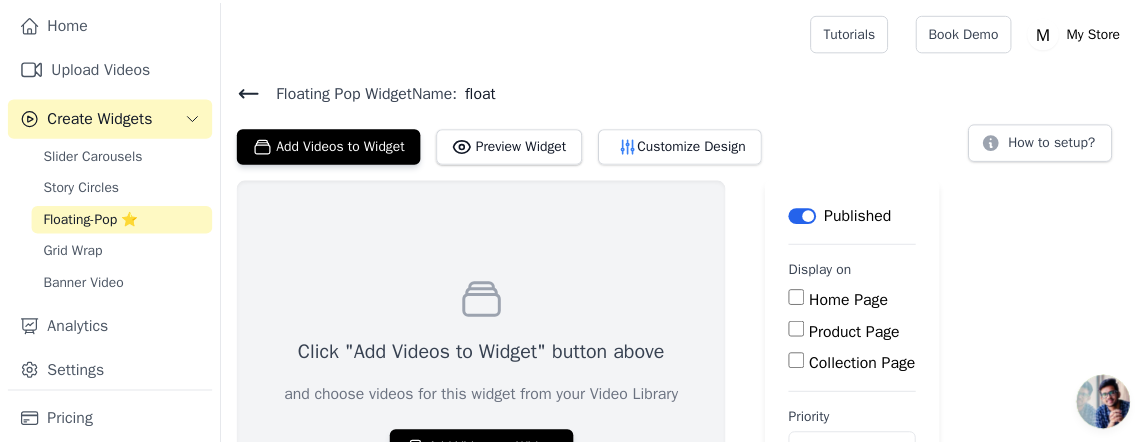scroll, scrollTop: 118, scrollLeft: 0, axis: vertical 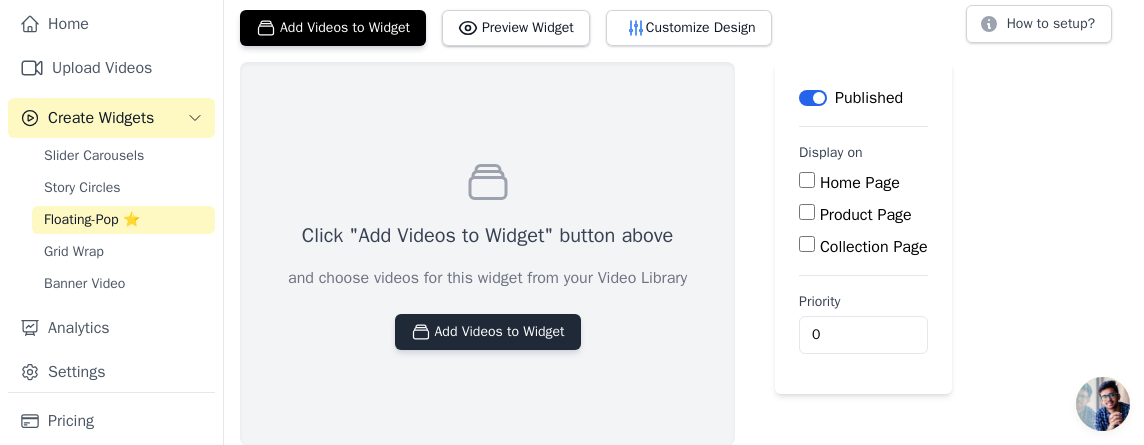 click on "Add Videos to Widget" at bounding box center (488, 332) 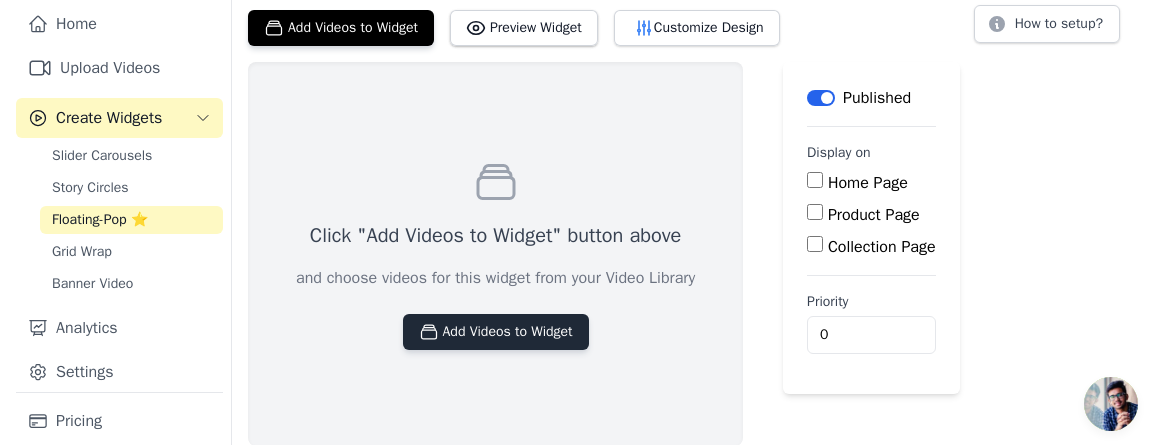 scroll, scrollTop: 0, scrollLeft: 0, axis: both 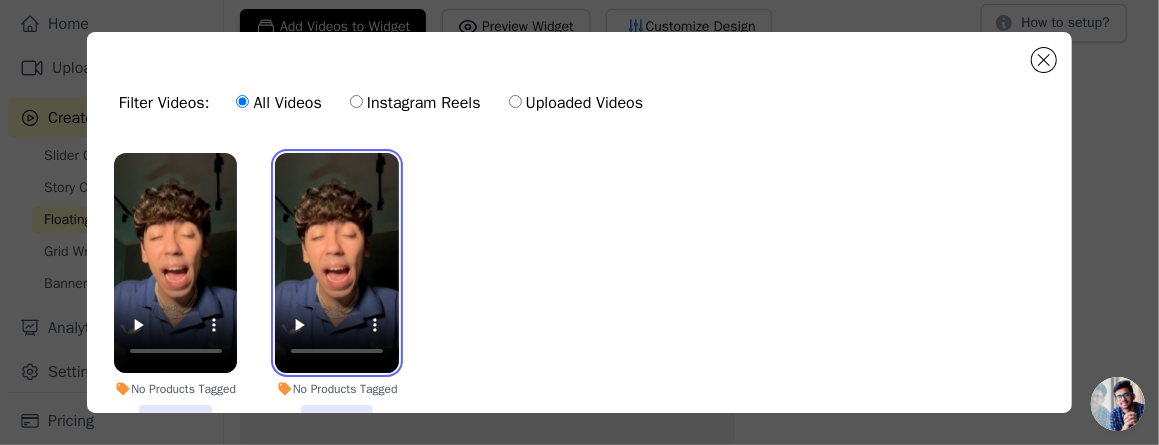 click at bounding box center [337, 263] 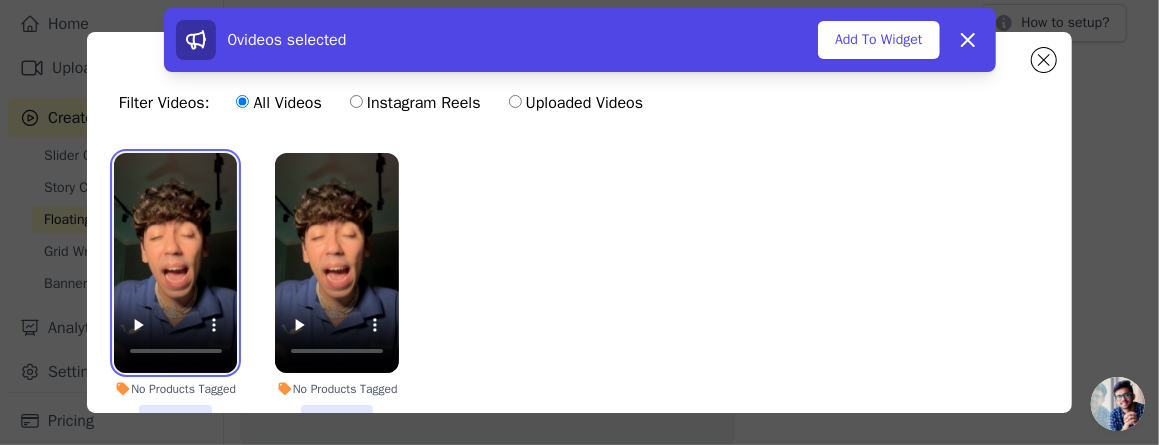 click at bounding box center [176, 263] 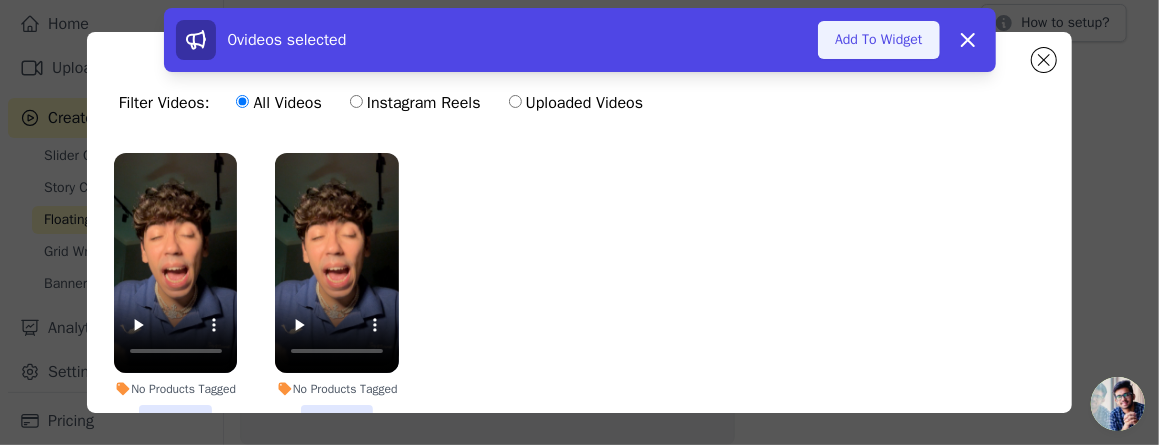 click on "Add To Widget" at bounding box center [878, 40] 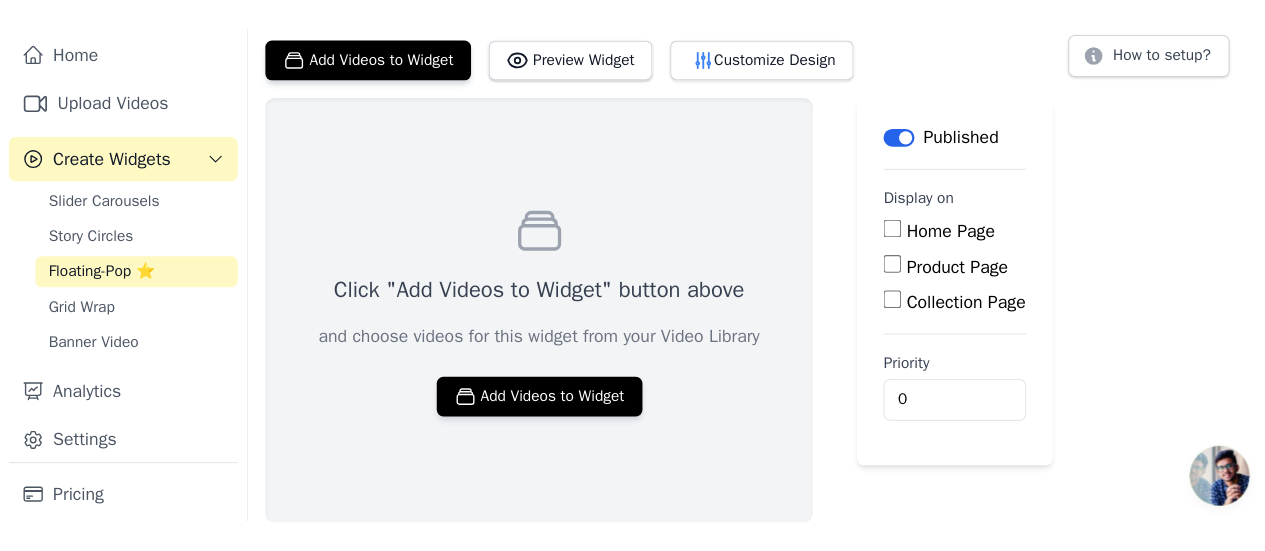 scroll, scrollTop: 12, scrollLeft: 0, axis: vertical 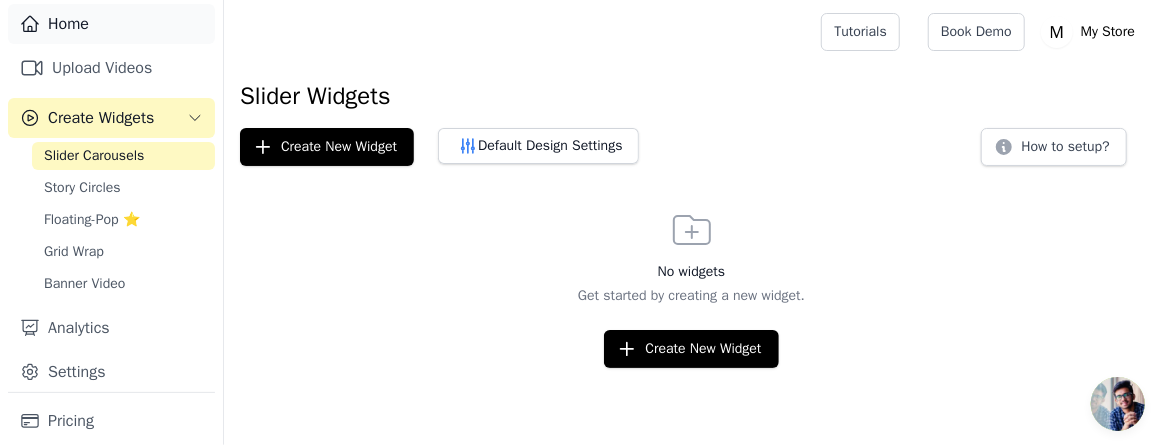 click on "Home" at bounding box center [111, 24] 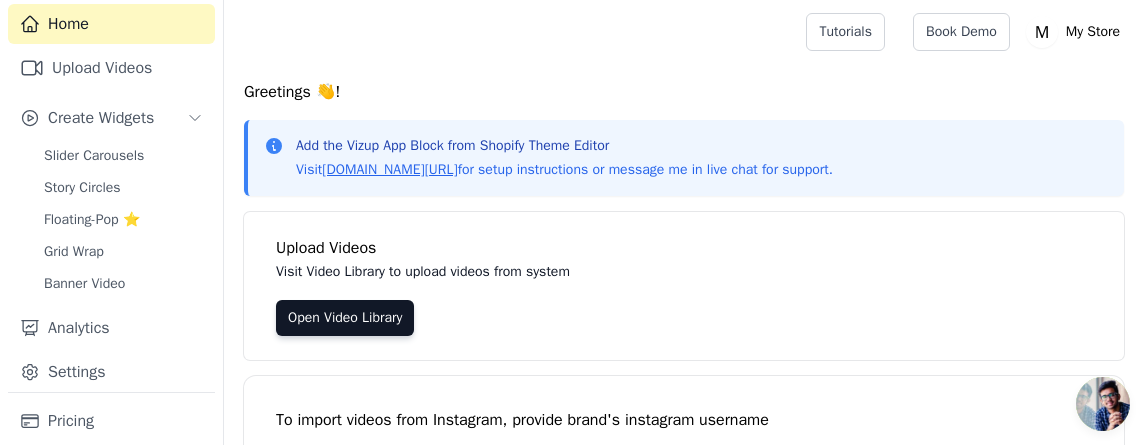 click on "Home" at bounding box center (111, 24) 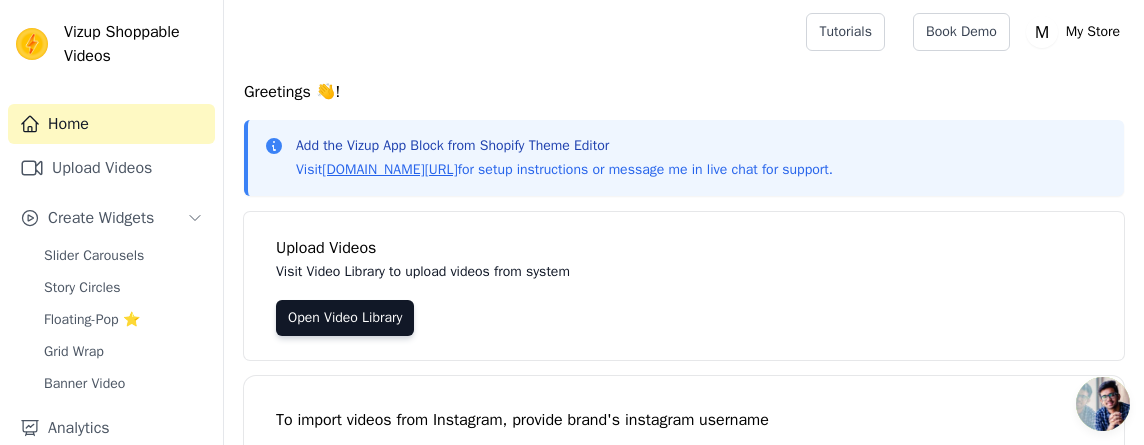 scroll, scrollTop: 100, scrollLeft: 0, axis: vertical 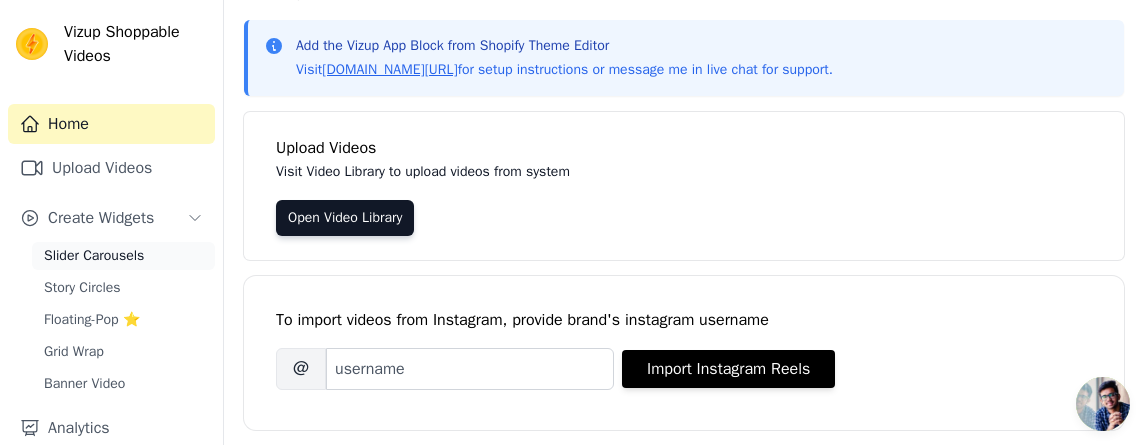 click on "Slider Carousels" at bounding box center [94, 256] 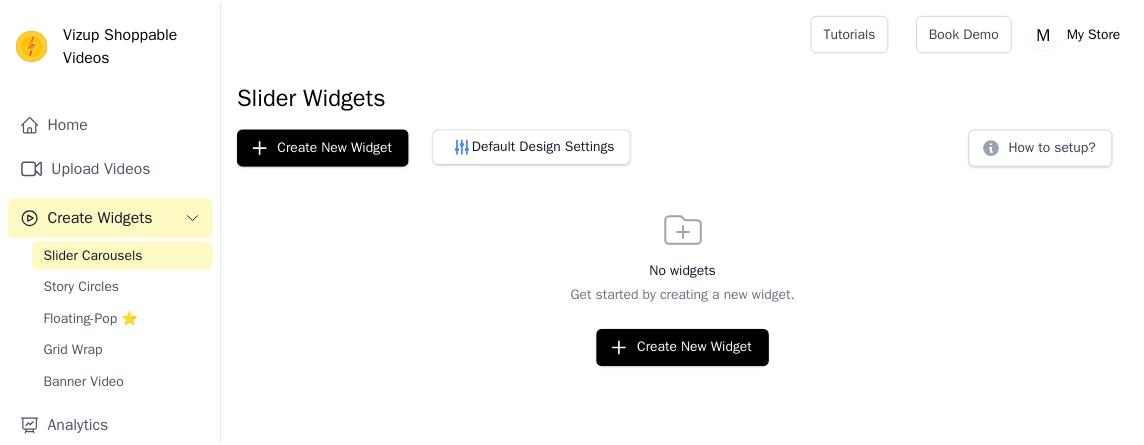 scroll, scrollTop: 0, scrollLeft: 0, axis: both 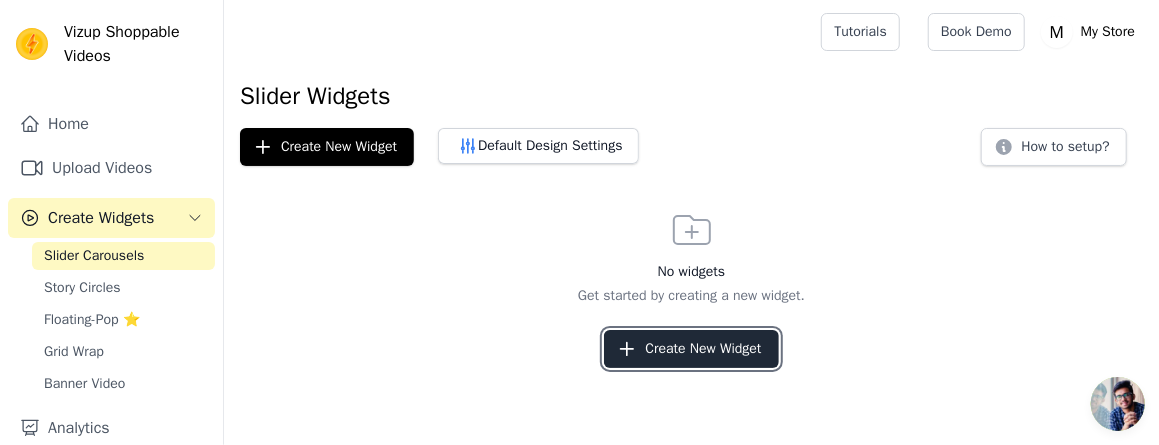 click on "Create New Widget" at bounding box center (691, 349) 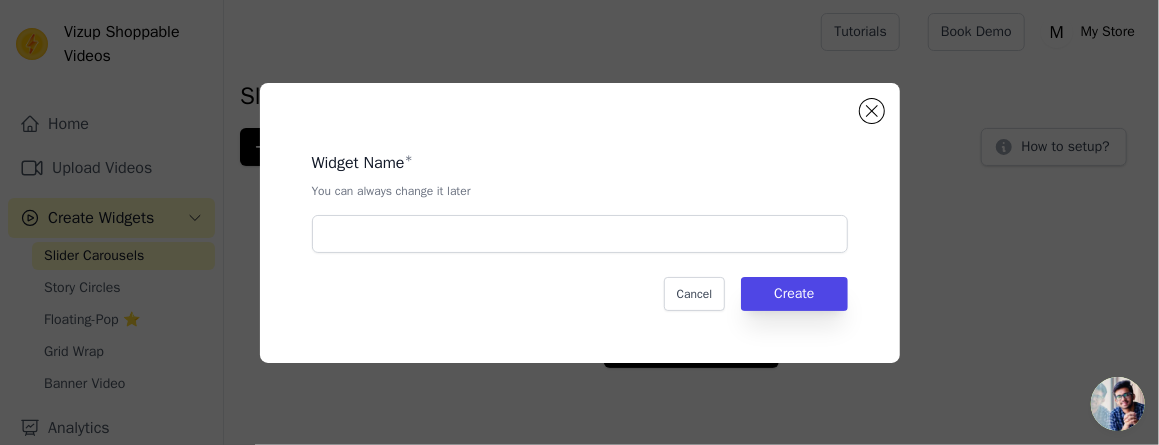 click on "Widget Name   *   You can always change it later       Cancel   Create" at bounding box center [579, 223] 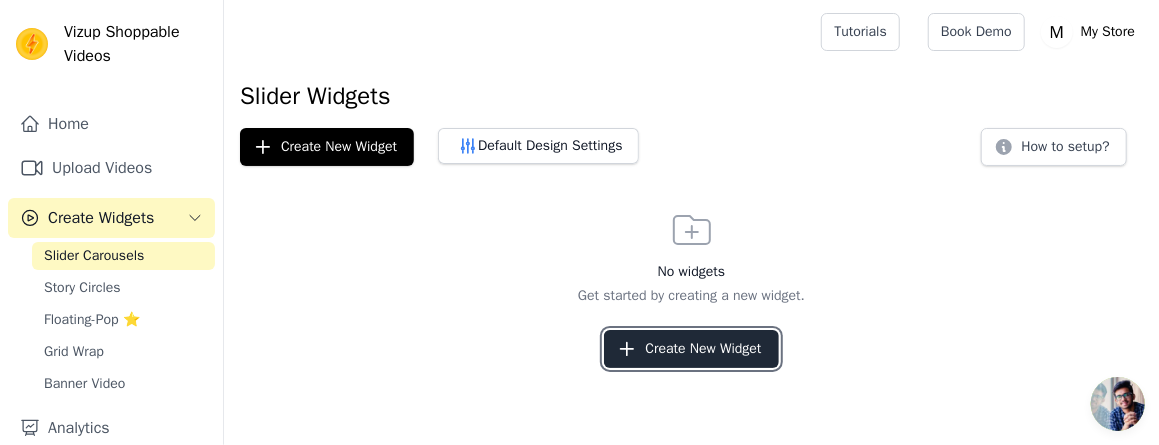 click on "Create New Widget" at bounding box center (691, 349) 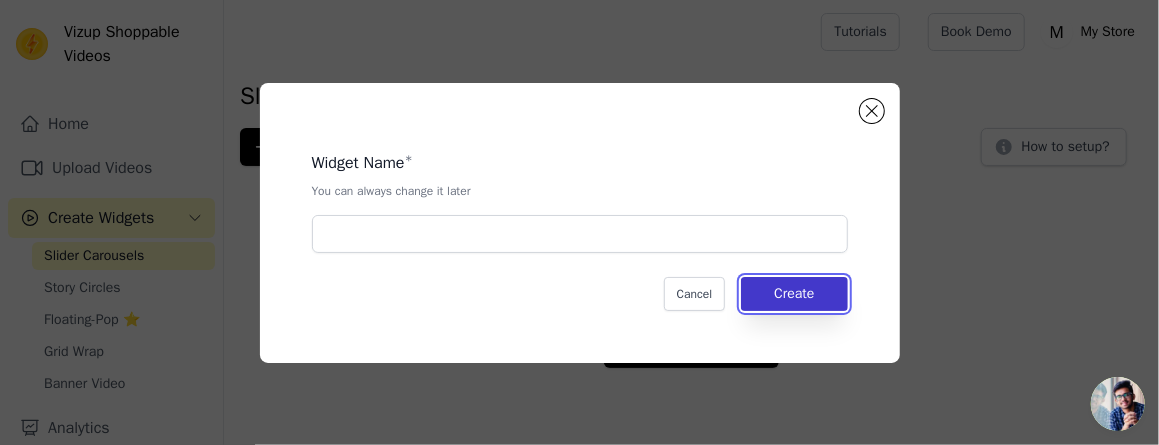 click on "Create" at bounding box center [794, 294] 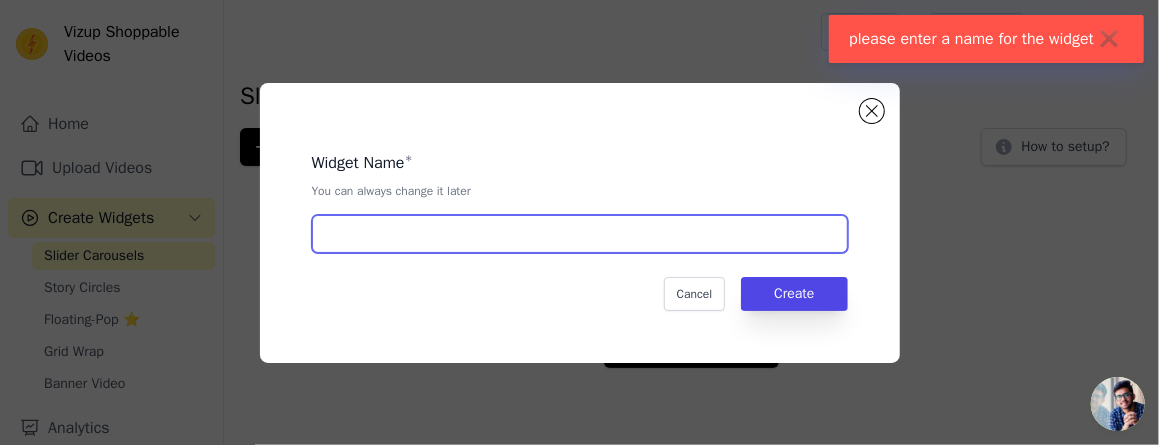 click at bounding box center (580, 234) 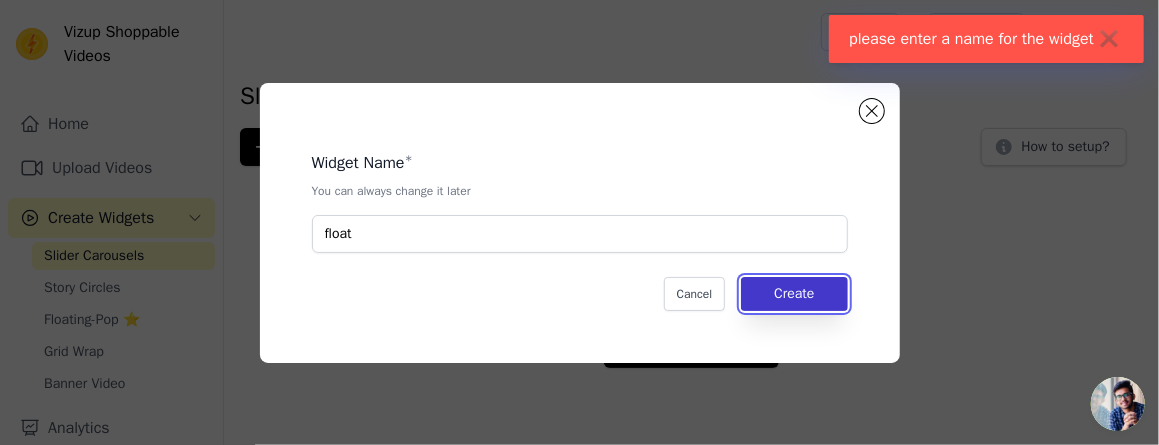 click on "Create" at bounding box center [794, 294] 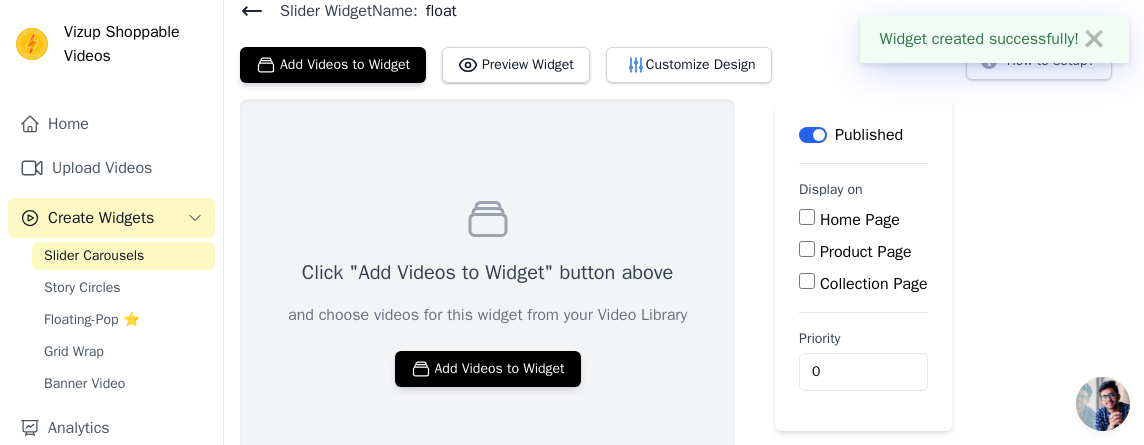 scroll, scrollTop: 100, scrollLeft: 0, axis: vertical 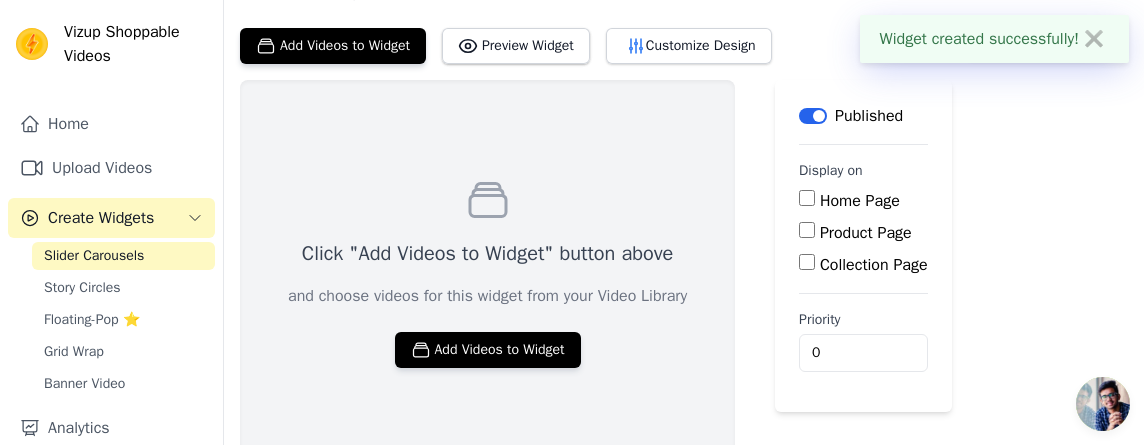 click on "Home Page" at bounding box center [807, 198] 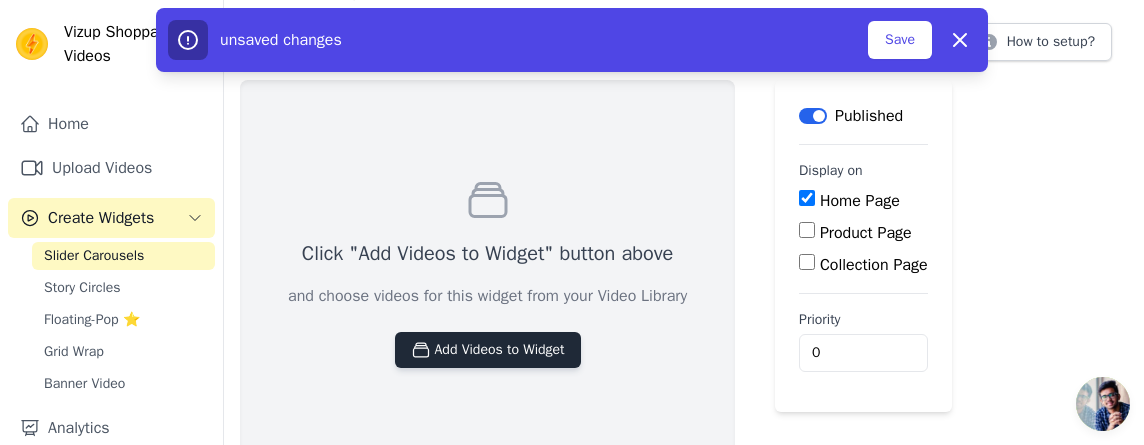 click on "Add Videos to Widget" at bounding box center [488, 350] 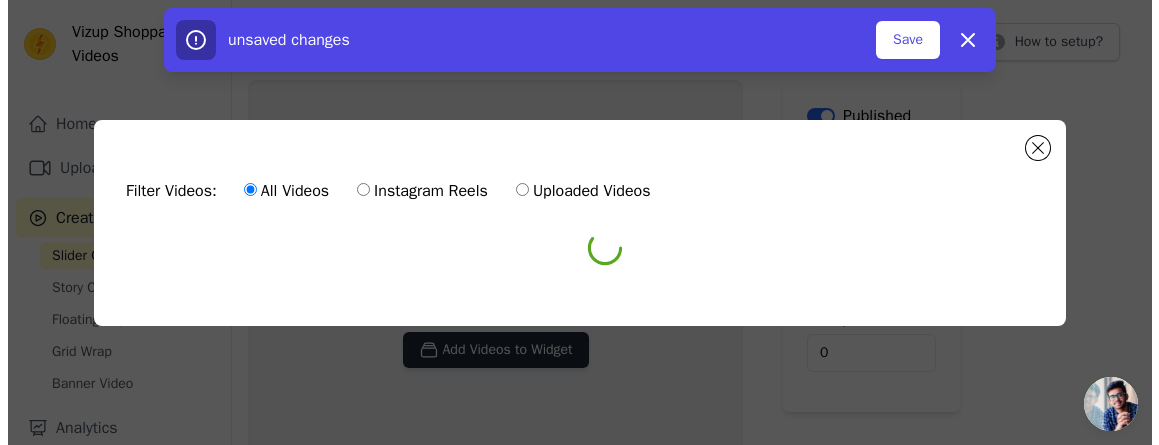 scroll, scrollTop: 0, scrollLeft: 0, axis: both 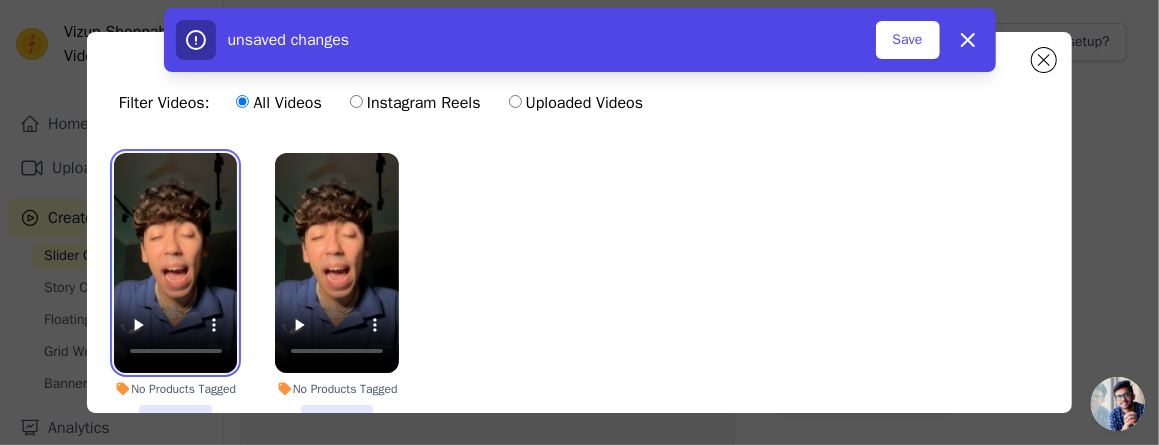 click at bounding box center (176, 263) 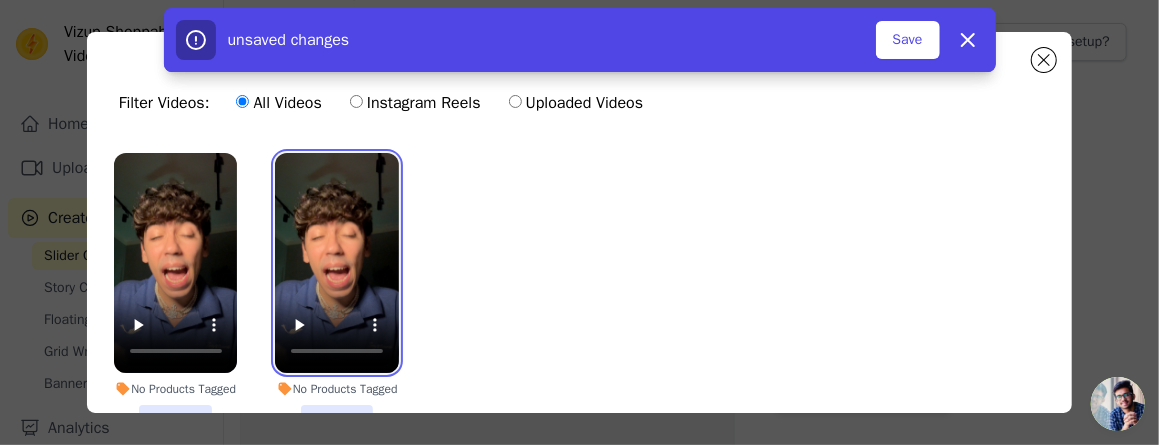 click at bounding box center (337, 263) 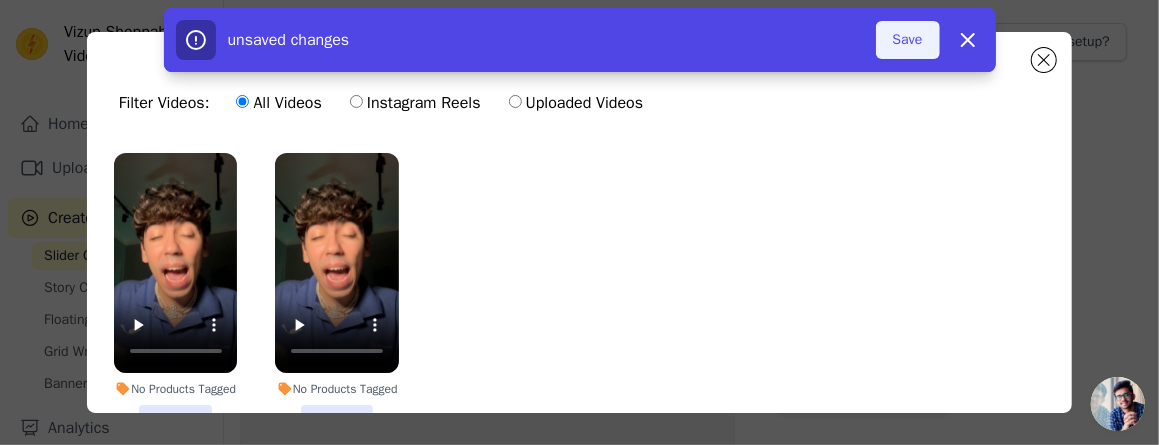 click on "Save" at bounding box center (908, 40) 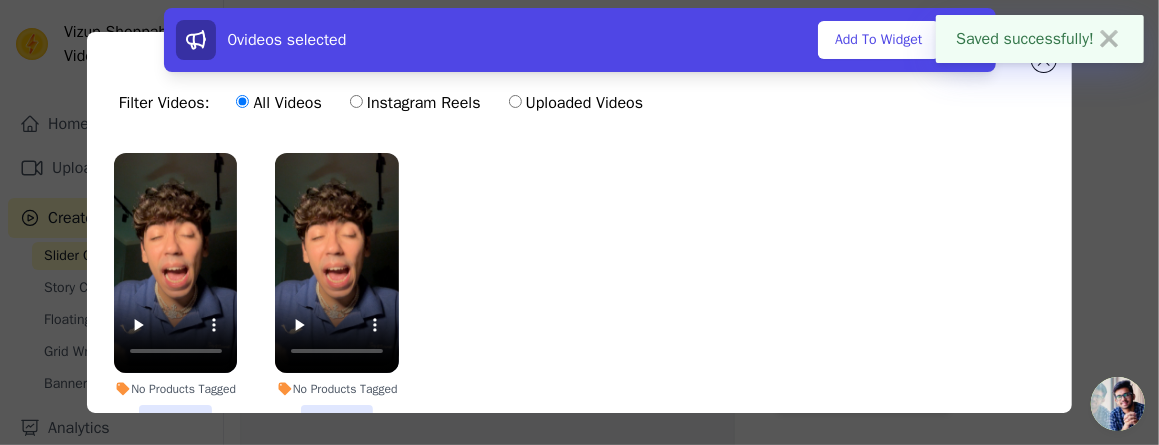 drag, startPoint x: 297, startPoint y: 369, endPoint x: 295, endPoint y: 381, distance: 12.165525 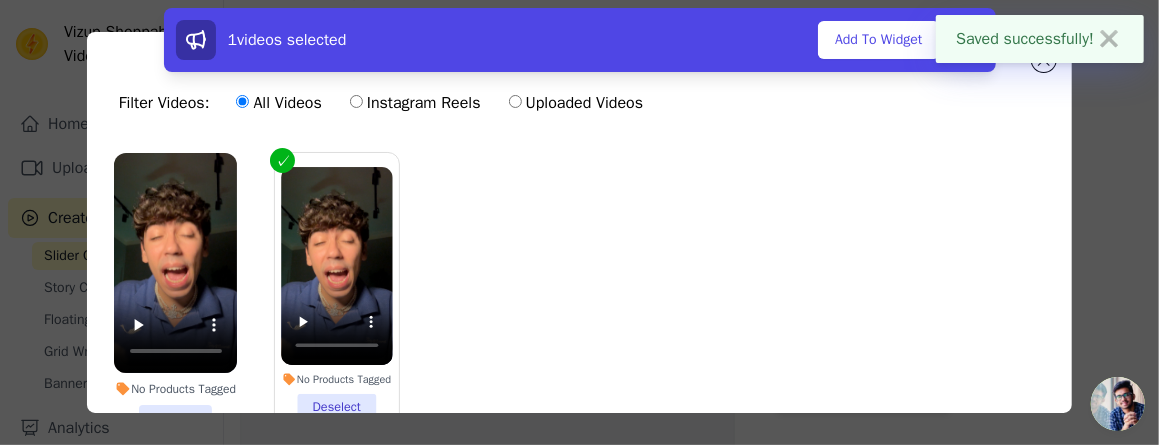 click on "No Products Tagged" at bounding box center (337, 379) 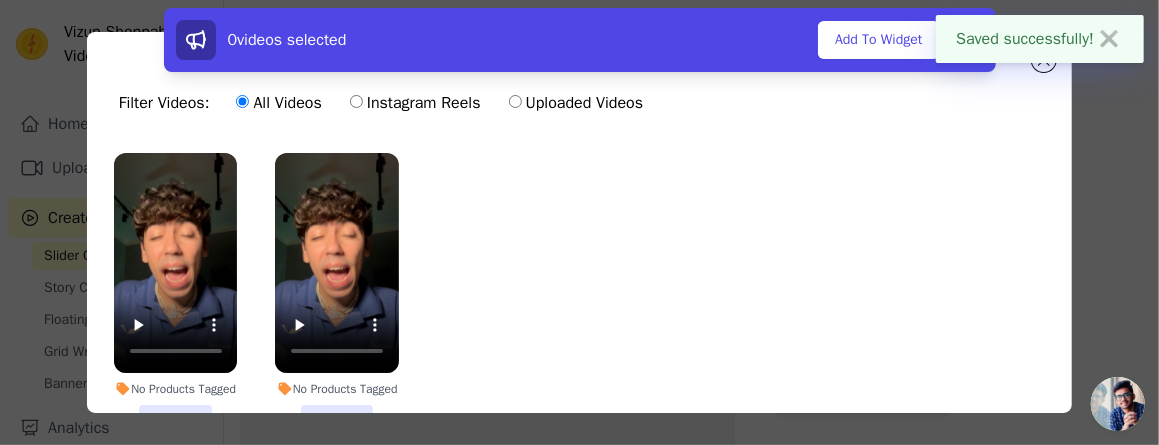 click on "No Products Tagged" at bounding box center [337, 389] 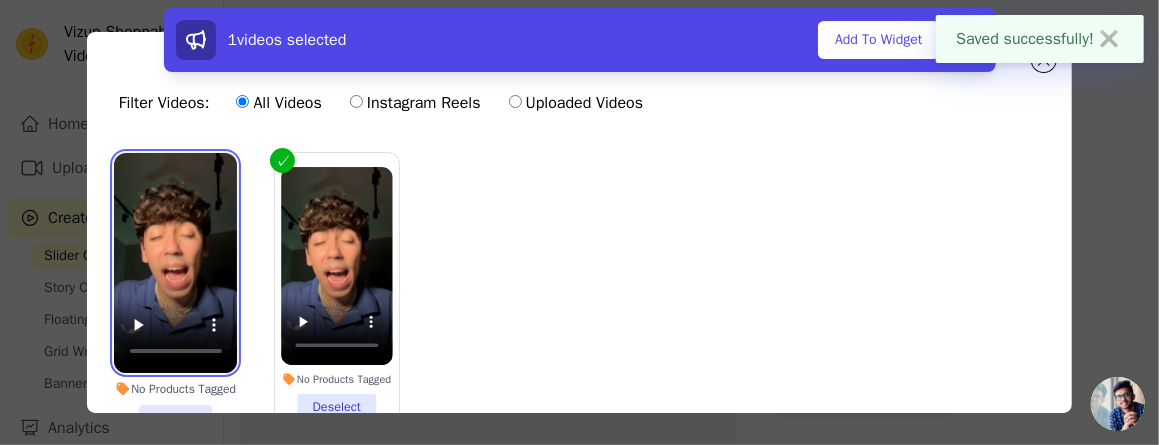 click at bounding box center (176, 263) 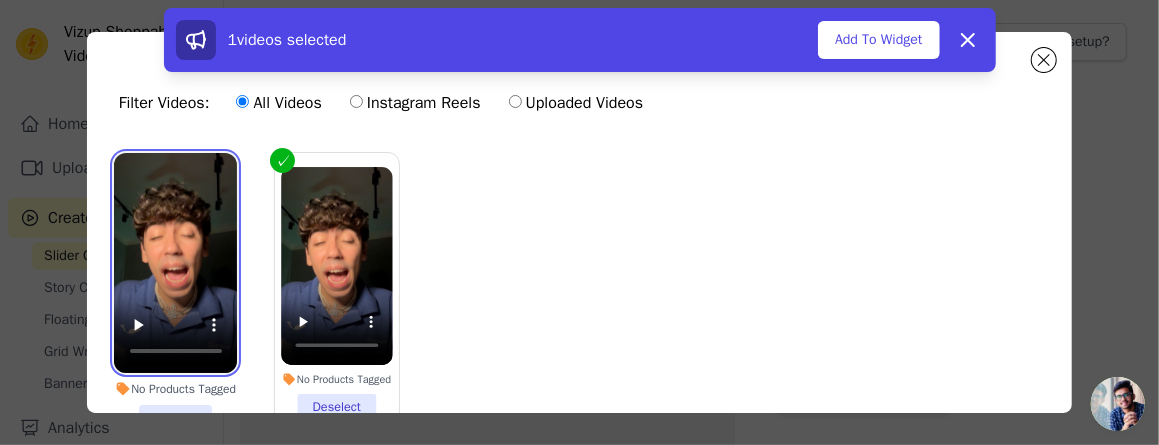 click at bounding box center [176, 263] 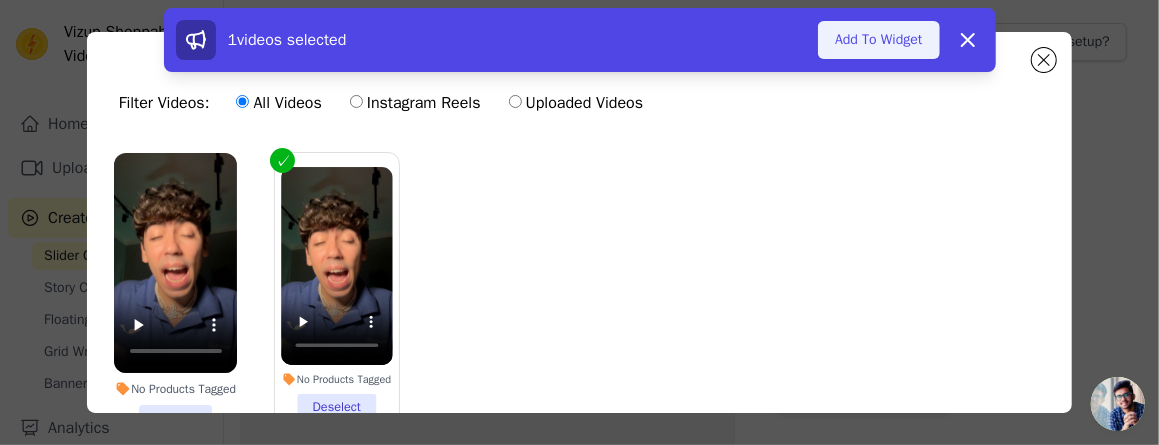 click on "Add To Widget" at bounding box center [878, 40] 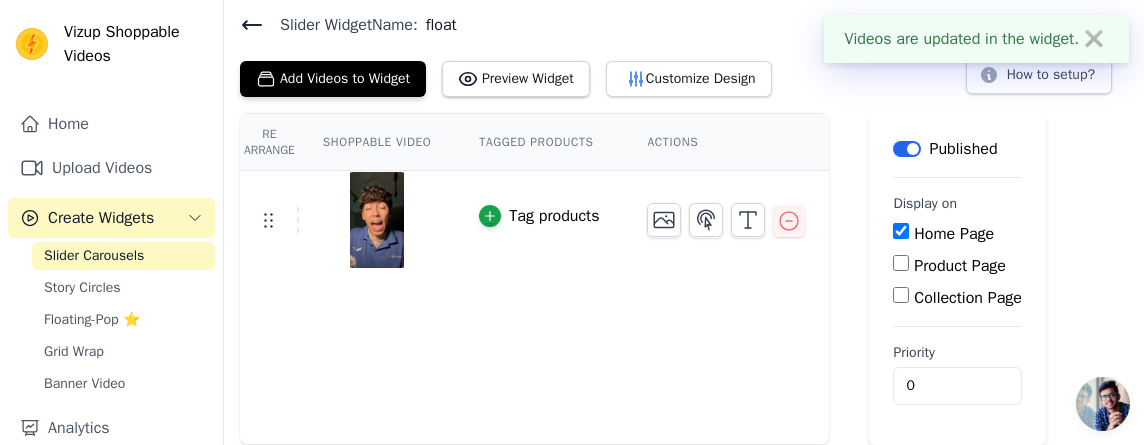 scroll, scrollTop: 65, scrollLeft: 0, axis: vertical 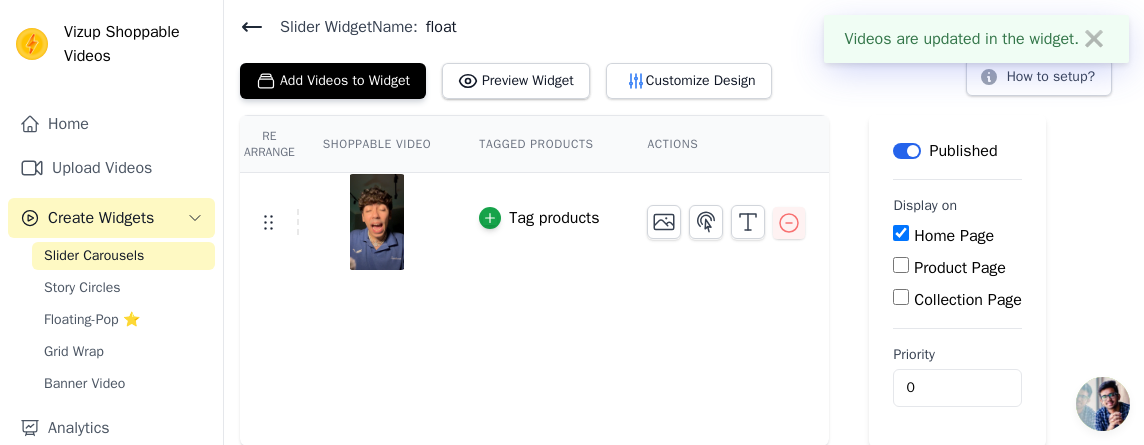 click on "Tag products" at bounding box center (554, 218) 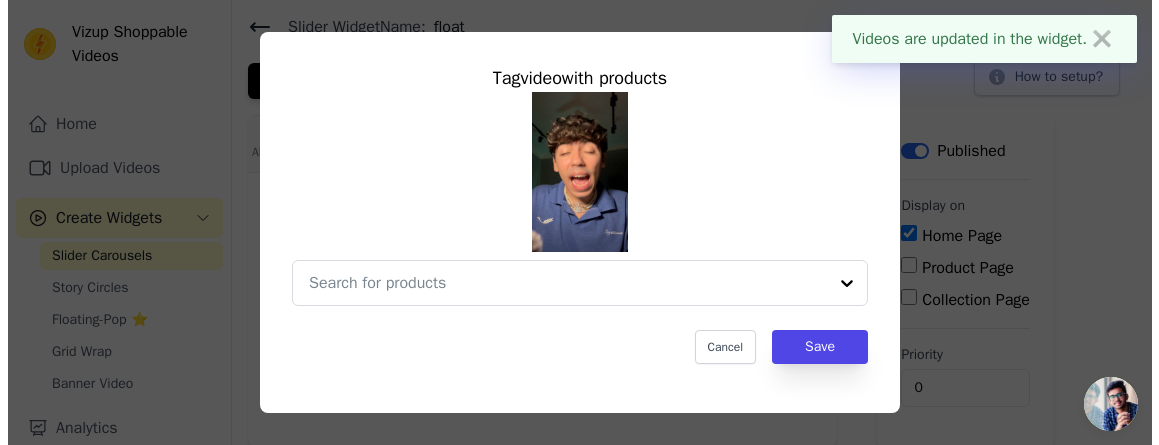scroll, scrollTop: 0, scrollLeft: 0, axis: both 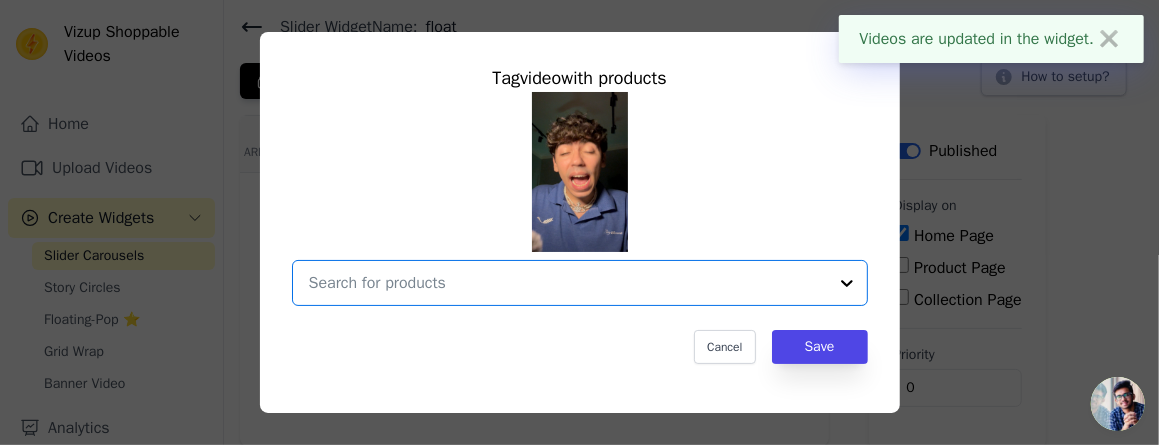 click at bounding box center [568, 283] 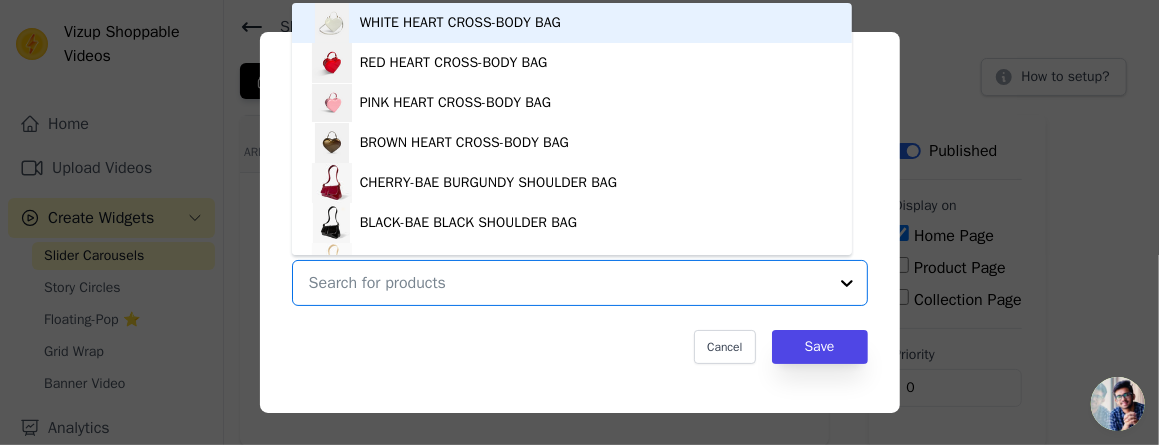 scroll, scrollTop: 28, scrollLeft: 0, axis: vertical 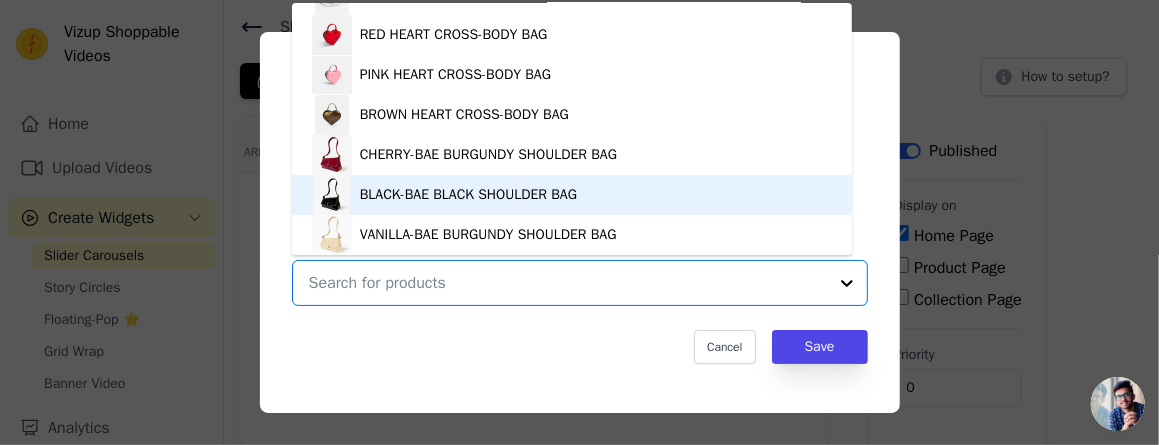 click on "BLACK-BAE BLACK SHOULDER BAG" at bounding box center [572, 195] 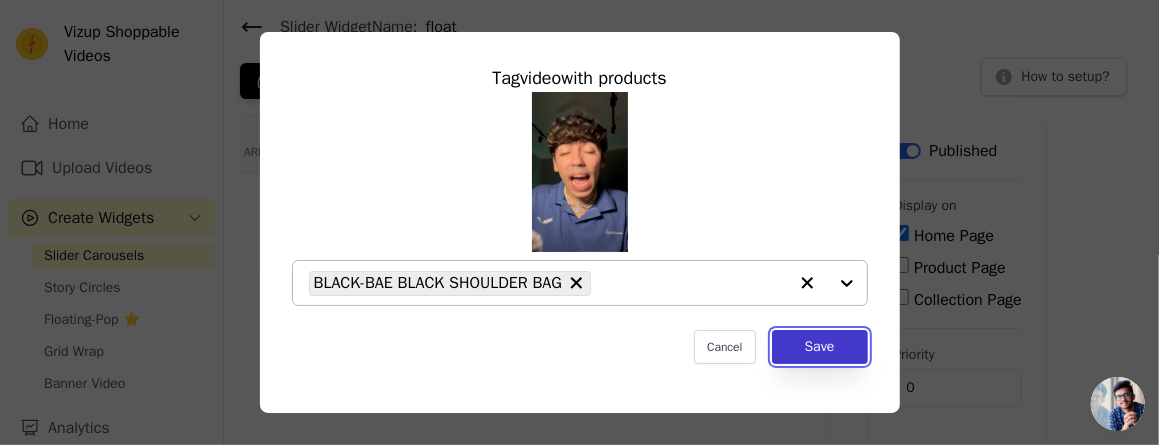 click on "Save" at bounding box center [820, 347] 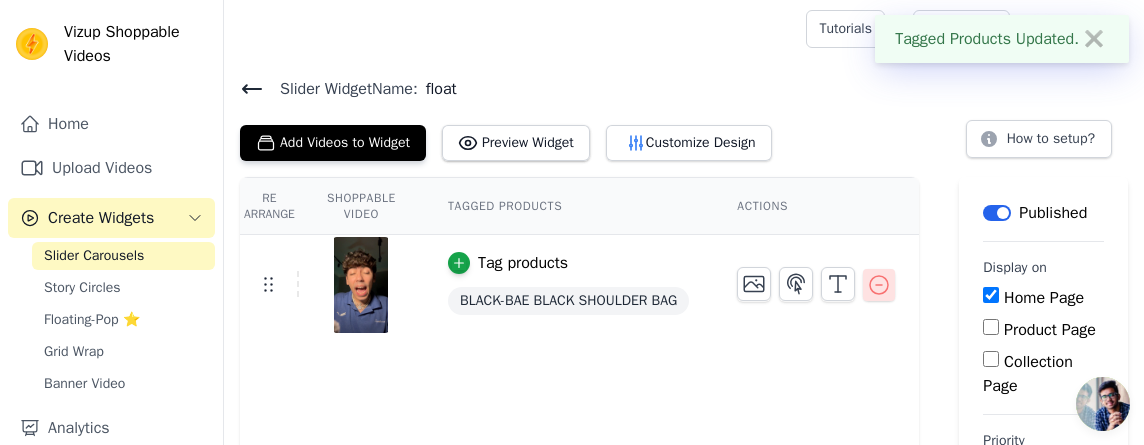 scroll, scrollTop: 0, scrollLeft: 0, axis: both 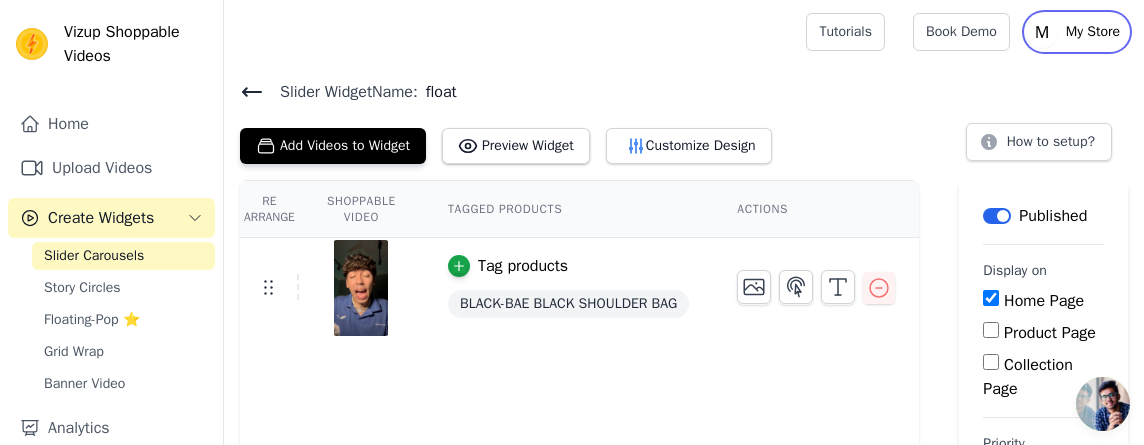 click on "My Store" at bounding box center [1093, 32] 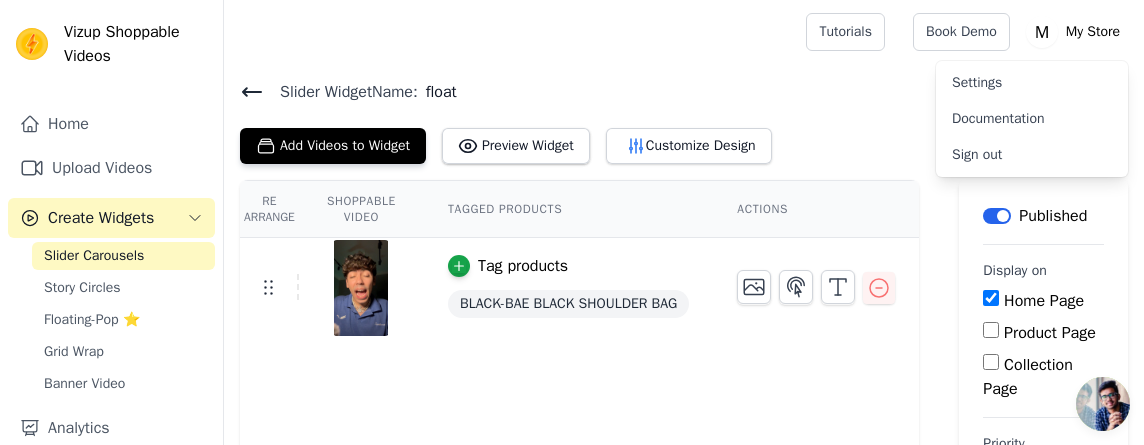 click on "Slider Widget  Name:   float" at bounding box center [684, 92] 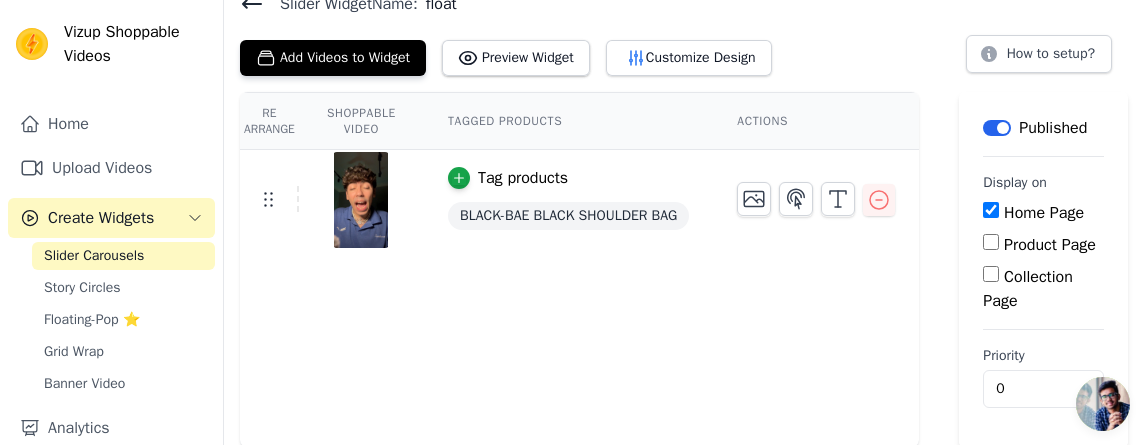 scroll, scrollTop: 89, scrollLeft: 0, axis: vertical 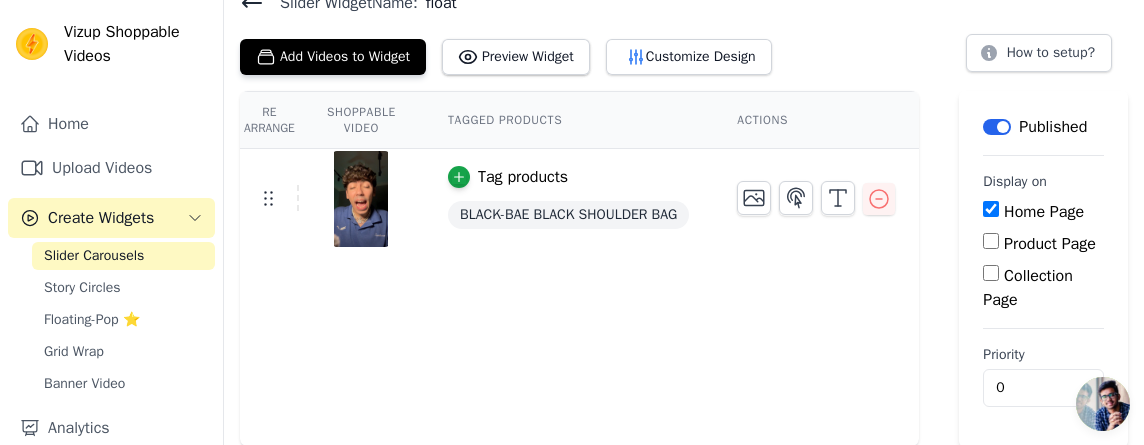 click on "Re Arrange   Shoppable Video   Tagged Products   Actions             Tag products   BLACK-BAE BLACK SHOULDER BAG" at bounding box center [579, 269] 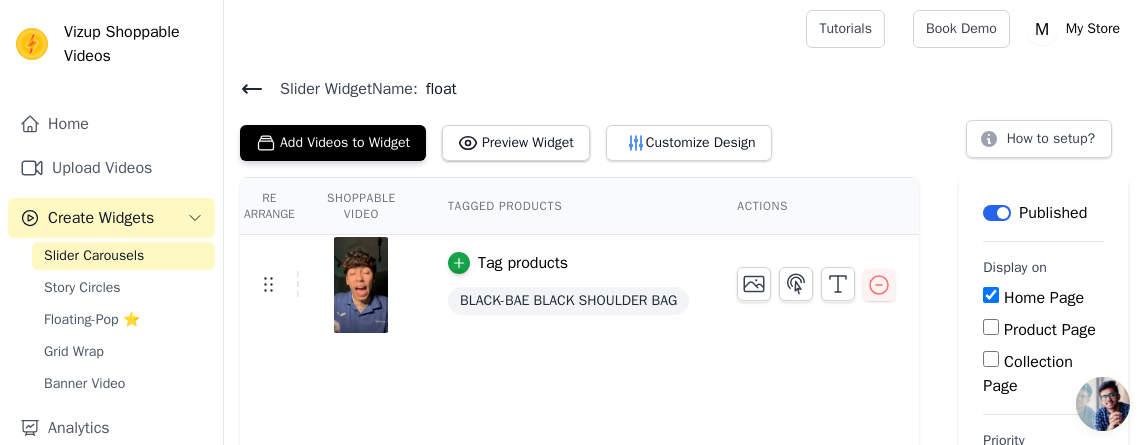 scroll, scrollTop: 0, scrollLeft: 0, axis: both 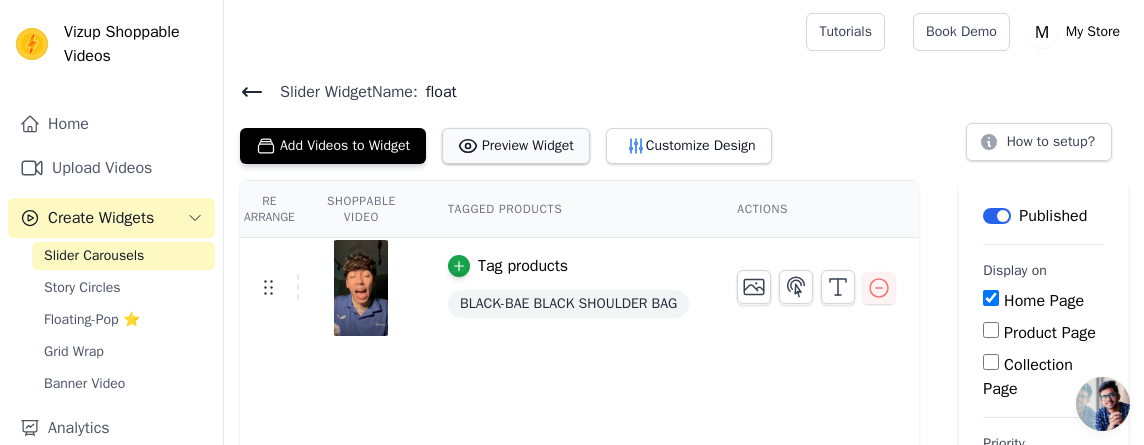 click on "Preview Widget" at bounding box center (516, 146) 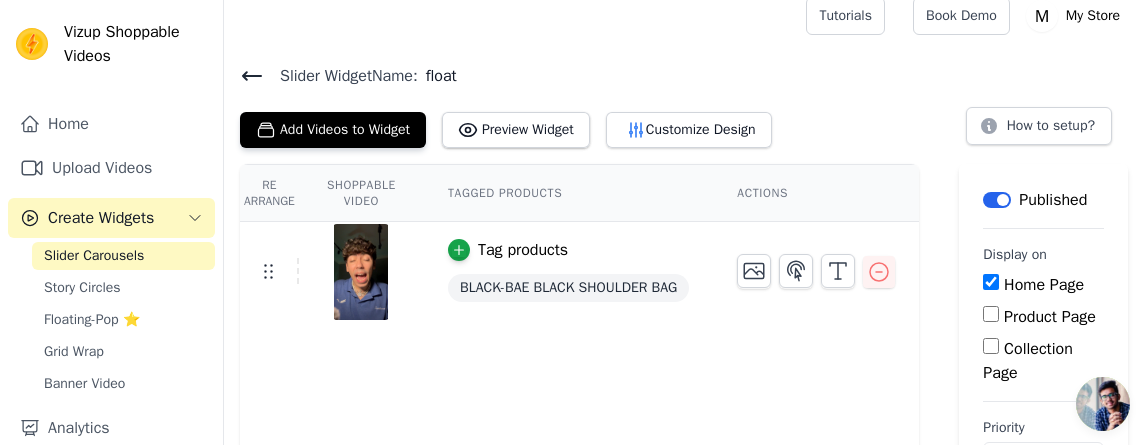 scroll, scrollTop: 0, scrollLeft: 0, axis: both 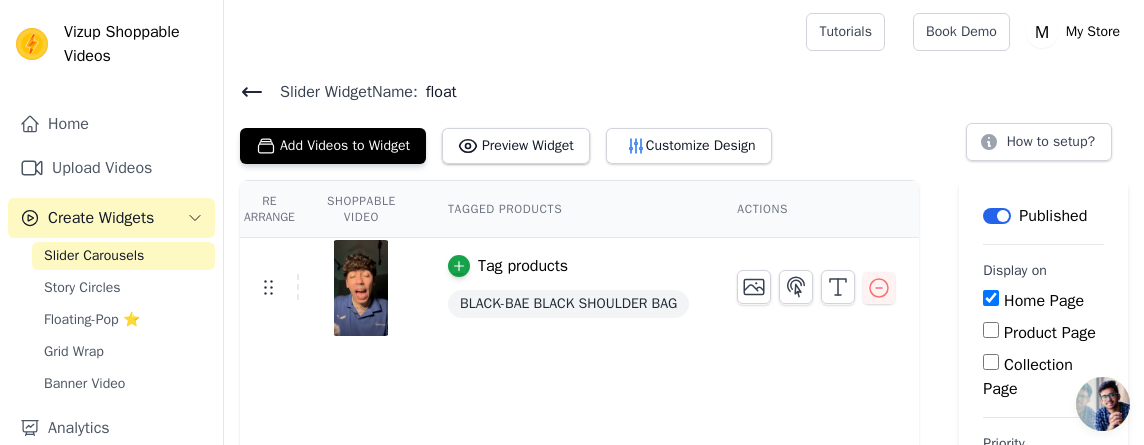 click on "Tag products   BLACK-BAE BLACK SHOULDER BAG" at bounding box center [579, 288] 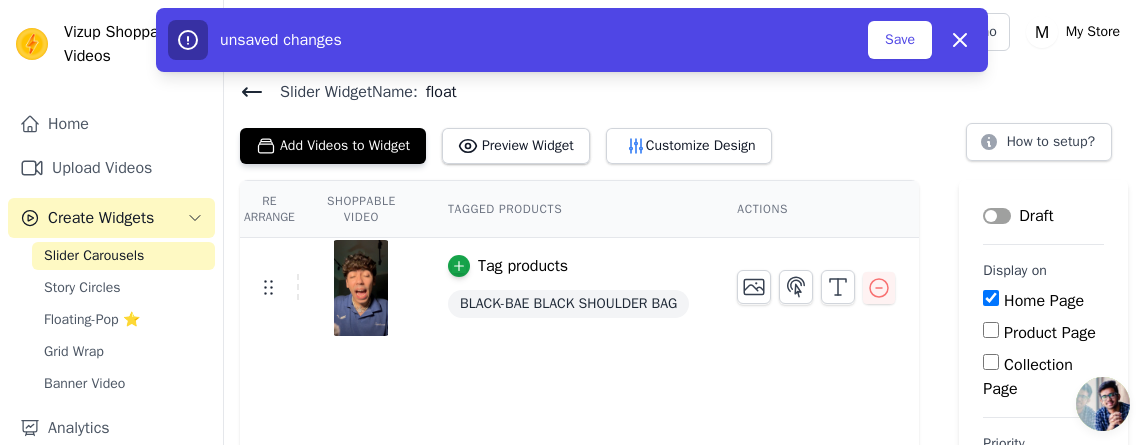click on "Label" at bounding box center [997, 216] 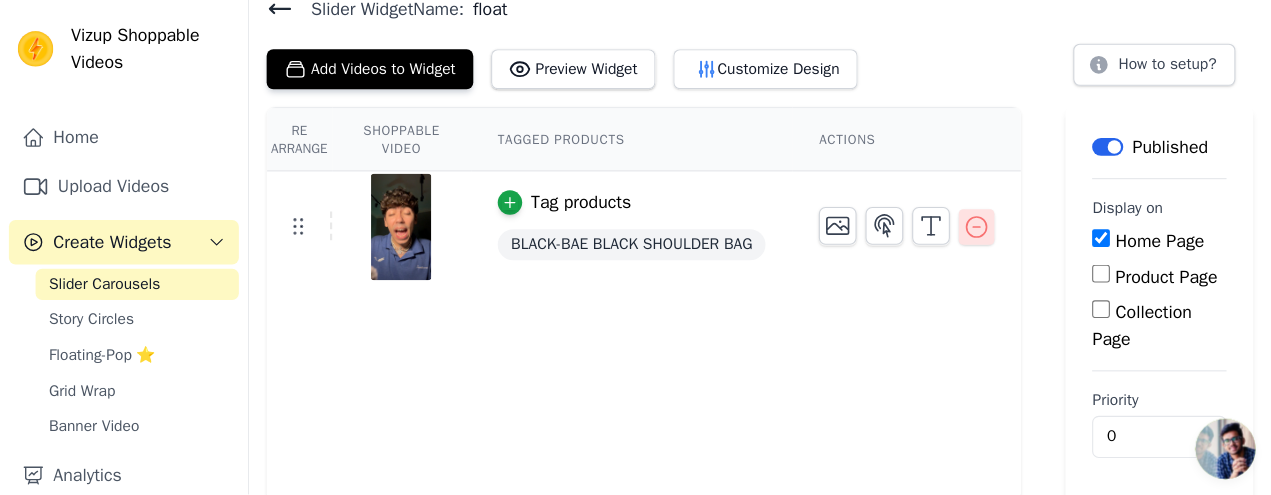 scroll, scrollTop: 0, scrollLeft: 0, axis: both 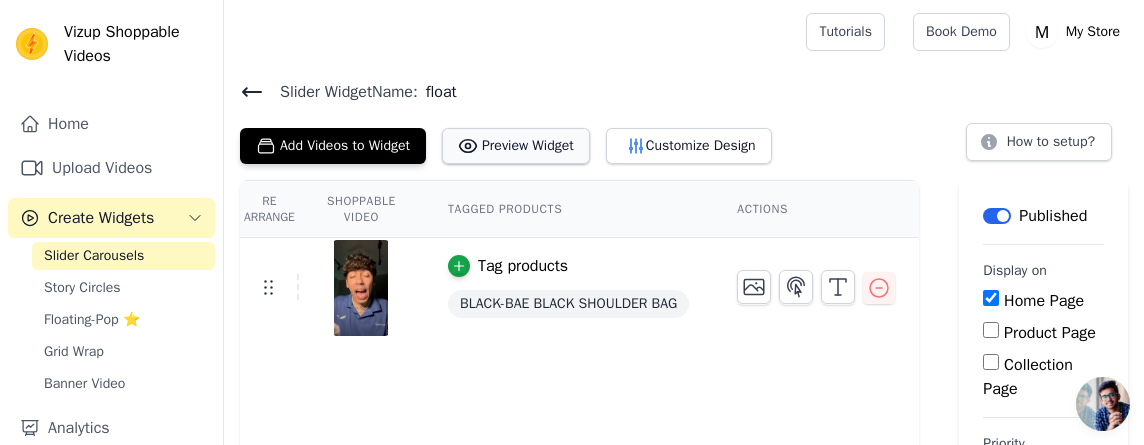 type 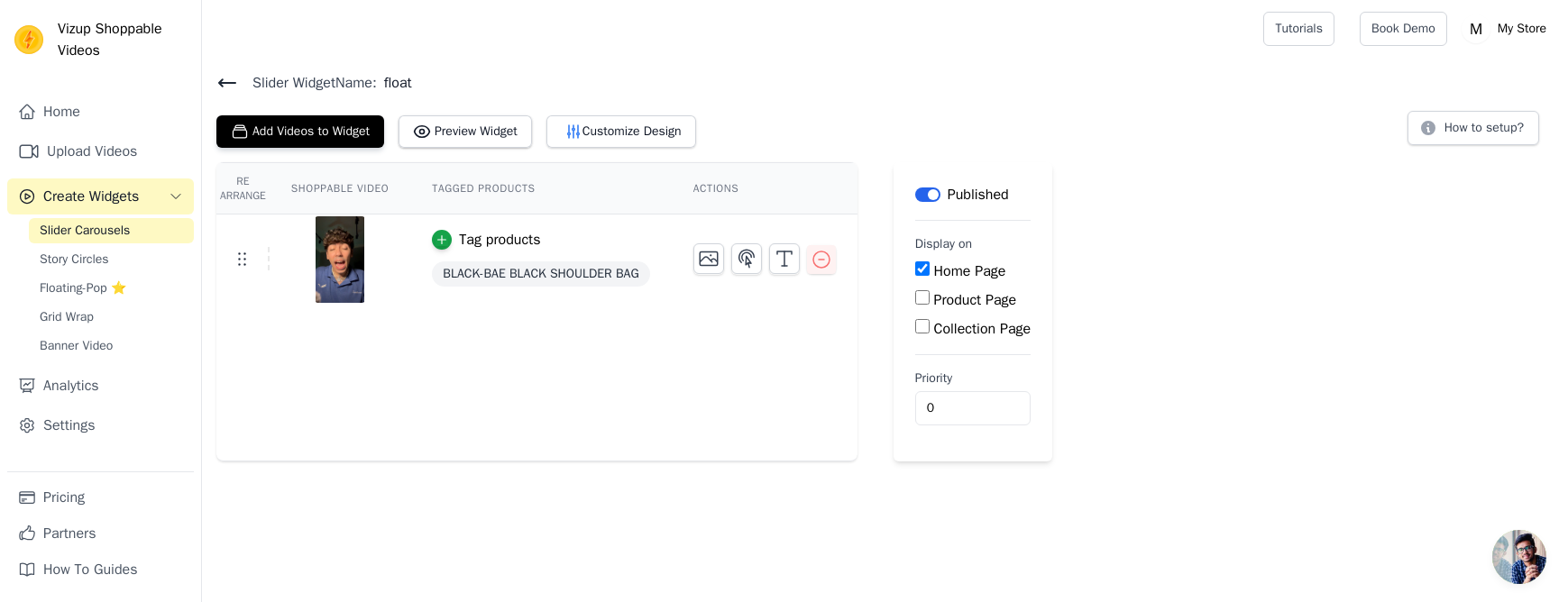 click on "Re Arrange   Shoppable Video   Tagged Products   Actions             Tag products   BLACK-BAE BLACK SHOULDER BAG                       Save Videos In This New Order   Save   Dismiss     Label     Published     Display on     Home Page     Product Page       Collection Page       Priority   0" at bounding box center [885, 312] 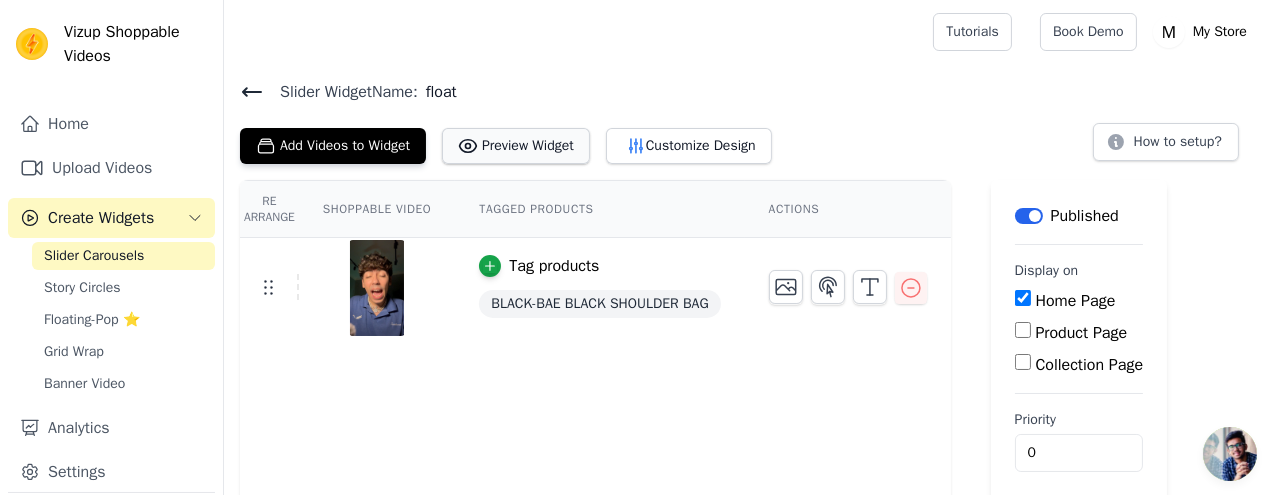click on "Preview Widget" at bounding box center (516, 146) 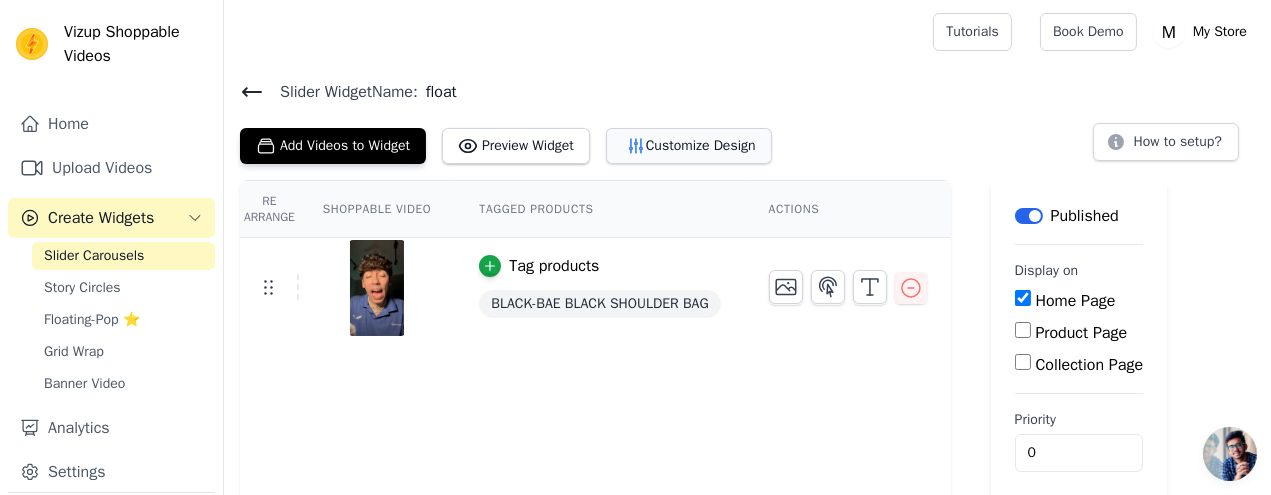 click on "Customize Design" at bounding box center (689, 146) 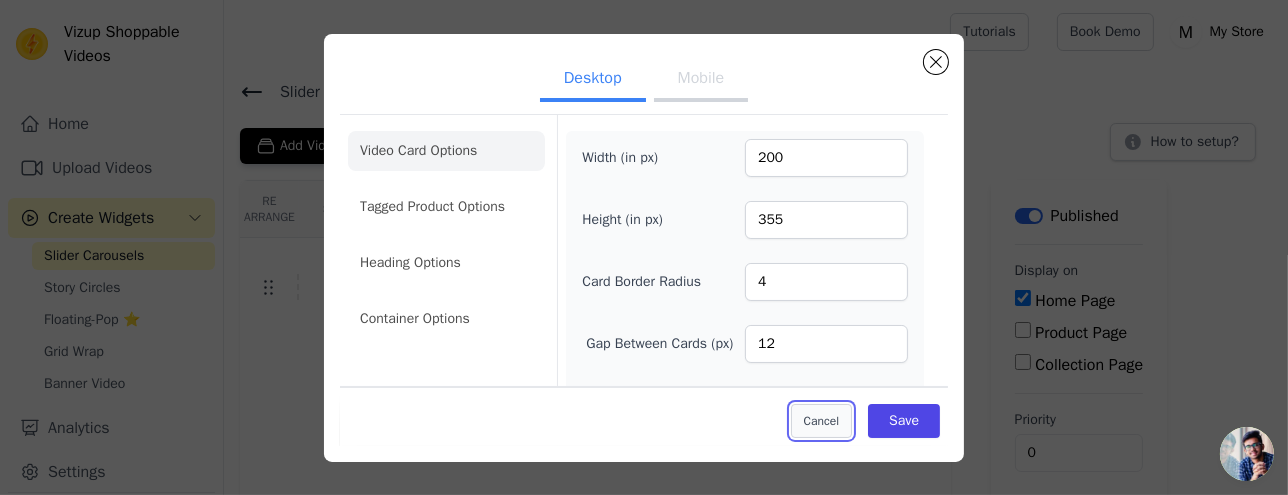 click on "Cancel" at bounding box center (821, 421) 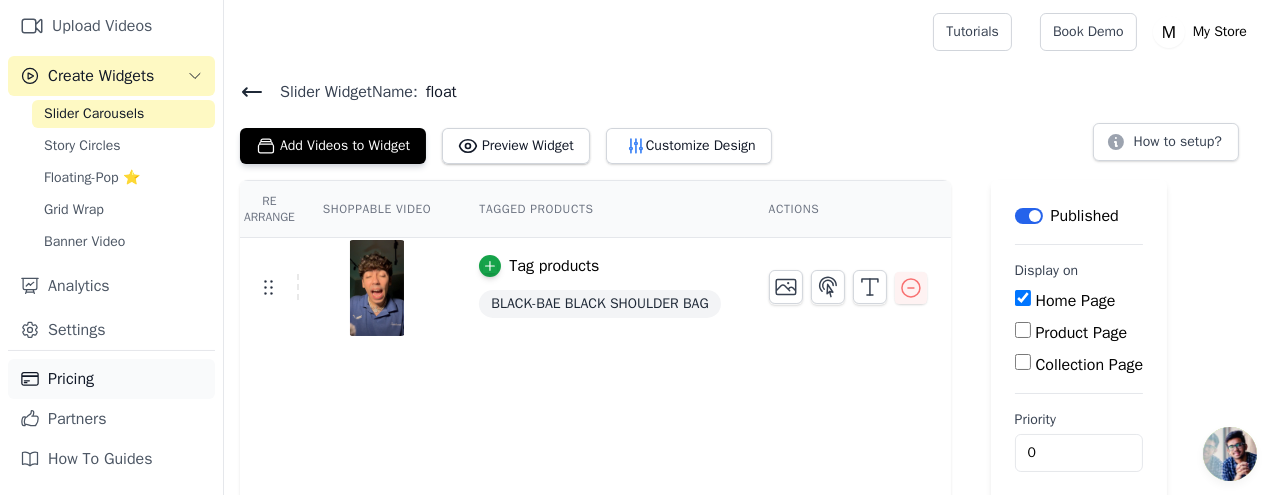 scroll, scrollTop: 165, scrollLeft: 0, axis: vertical 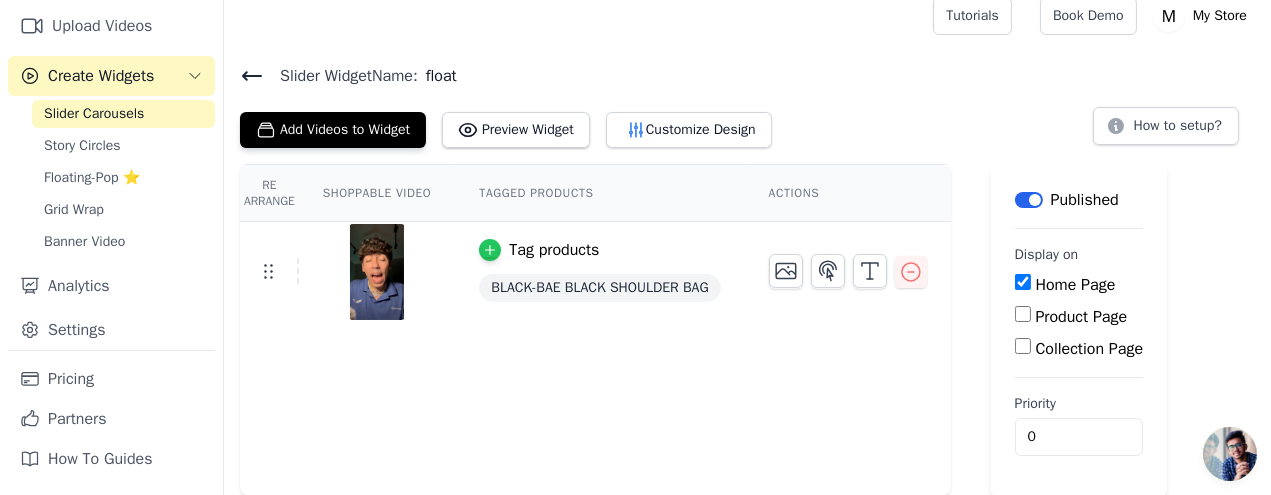 click 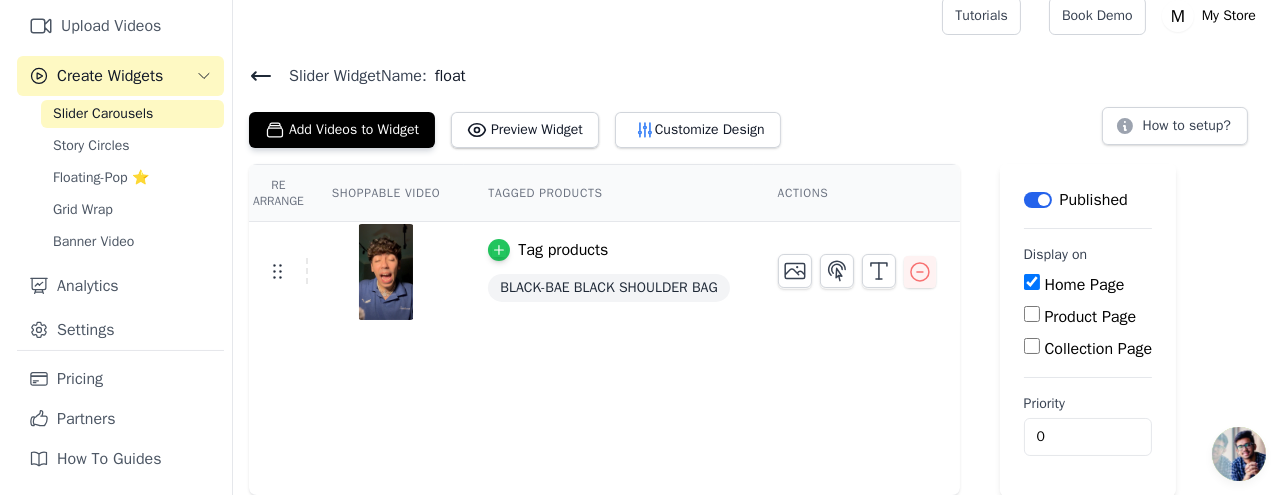 scroll, scrollTop: 0, scrollLeft: 0, axis: both 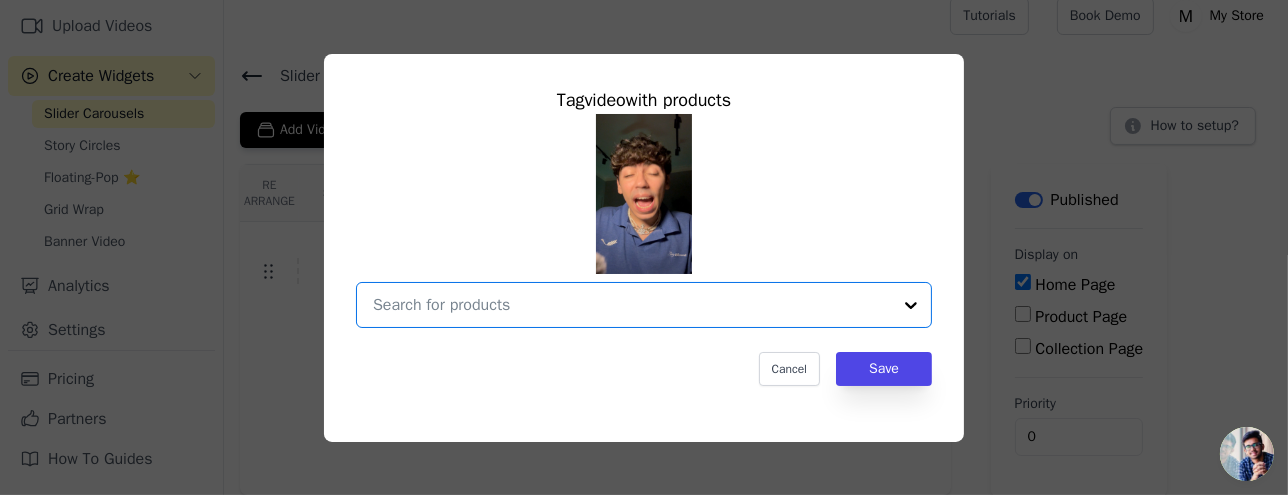 click at bounding box center (632, 305) 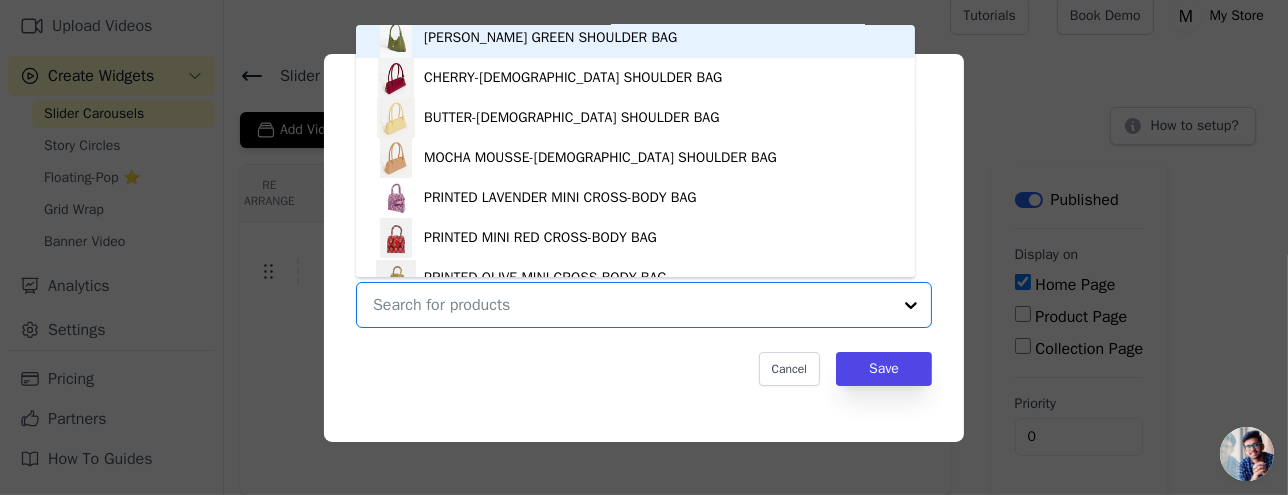 scroll, scrollTop: 433, scrollLeft: 0, axis: vertical 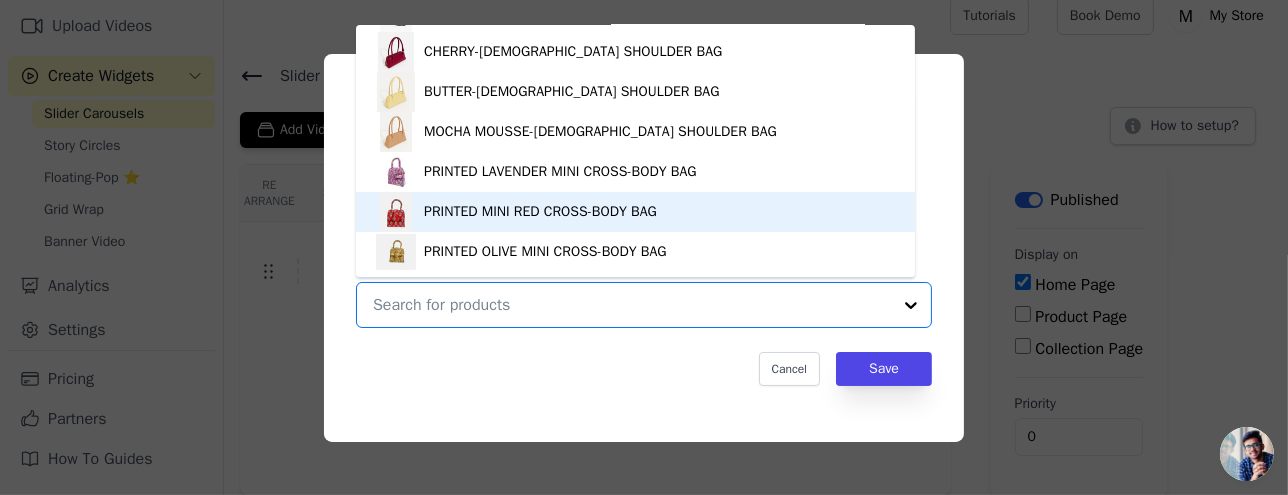 click on "PRINTED MINI RED CROSS-BODY BAG" at bounding box center (540, 212) 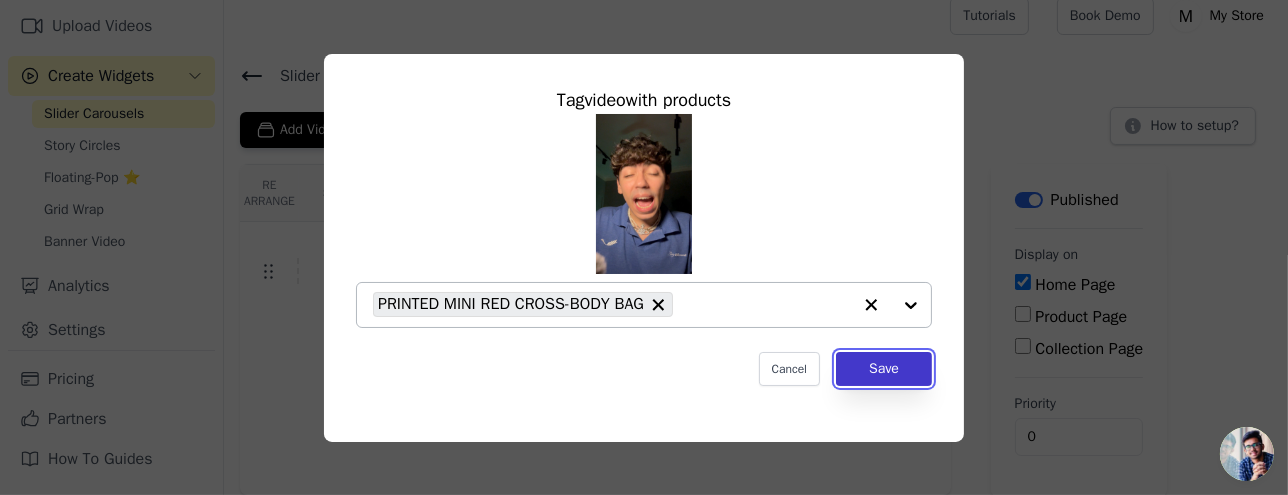 click on "Save" at bounding box center [884, 369] 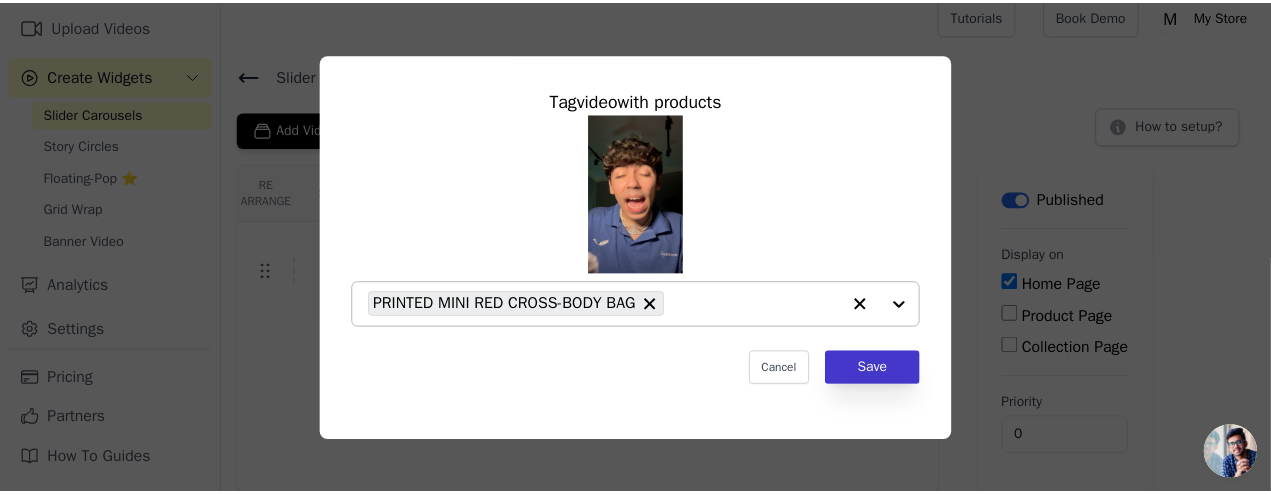 scroll, scrollTop: 16, scrollLeft: 0, axis: vertical 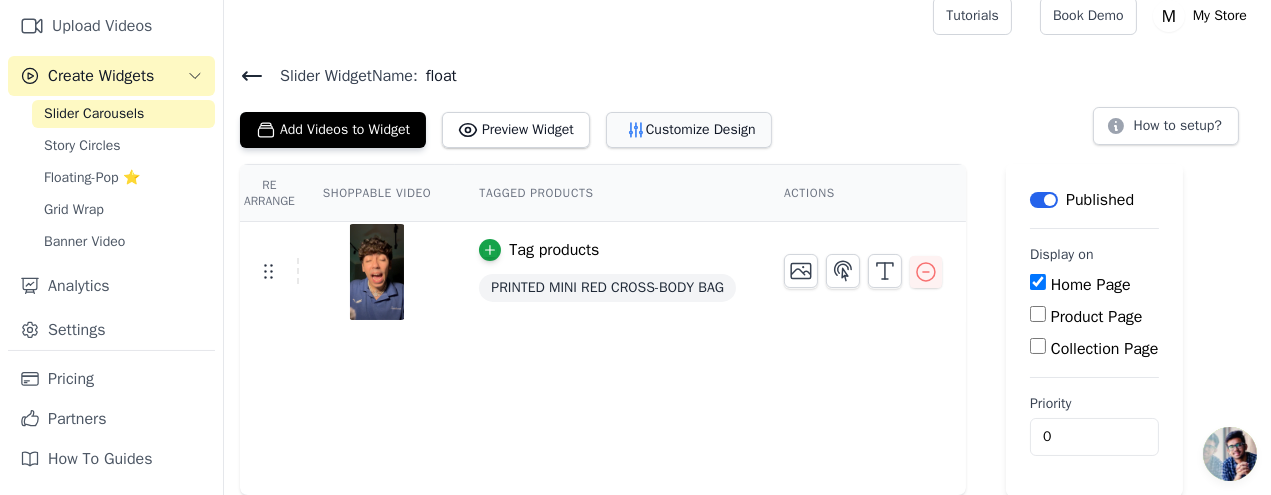 click on "Customize Design" at bounding box center (689, 130) 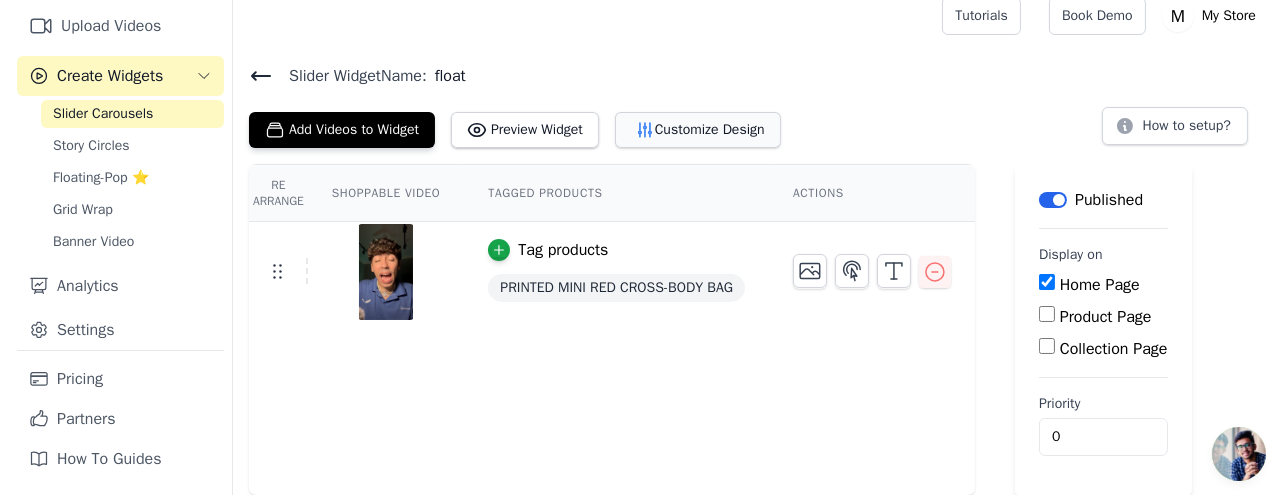 scroll, scrollTop: 0, scrollLeft: 0, axis: both 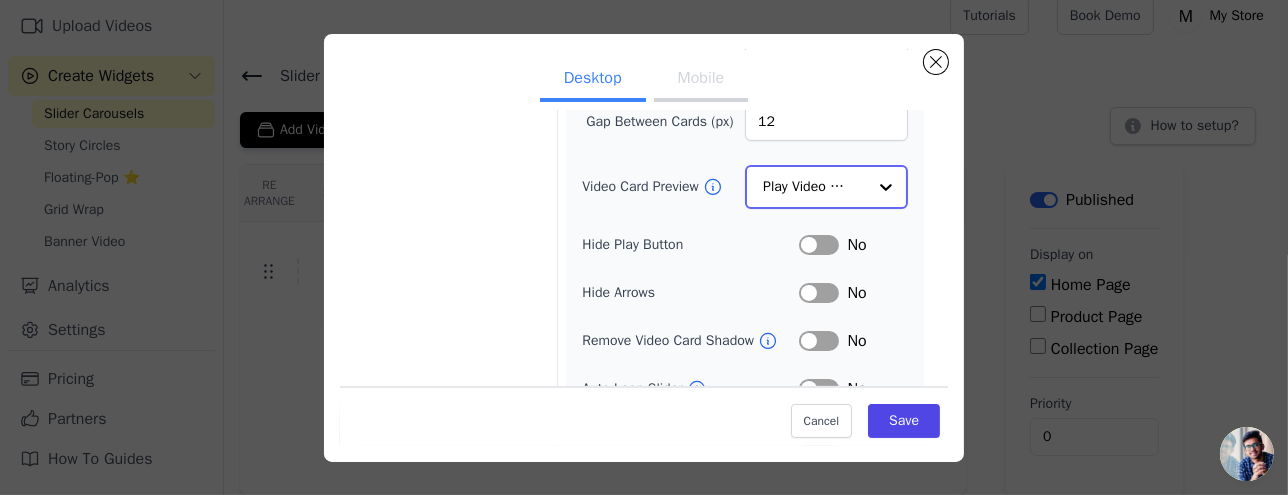 click on "Video Card Preview" 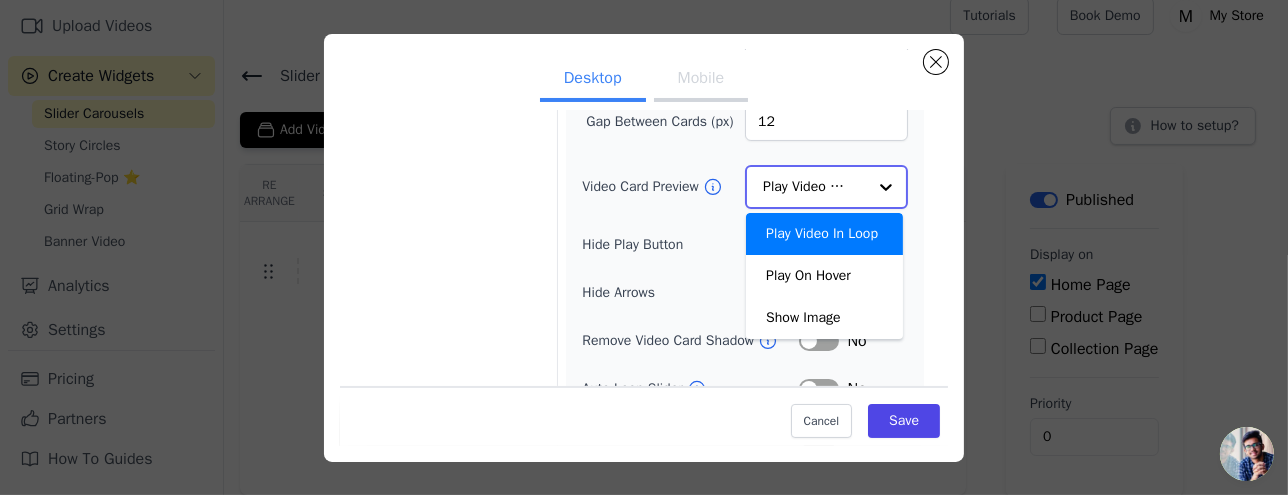 click on "Video Card Preview" 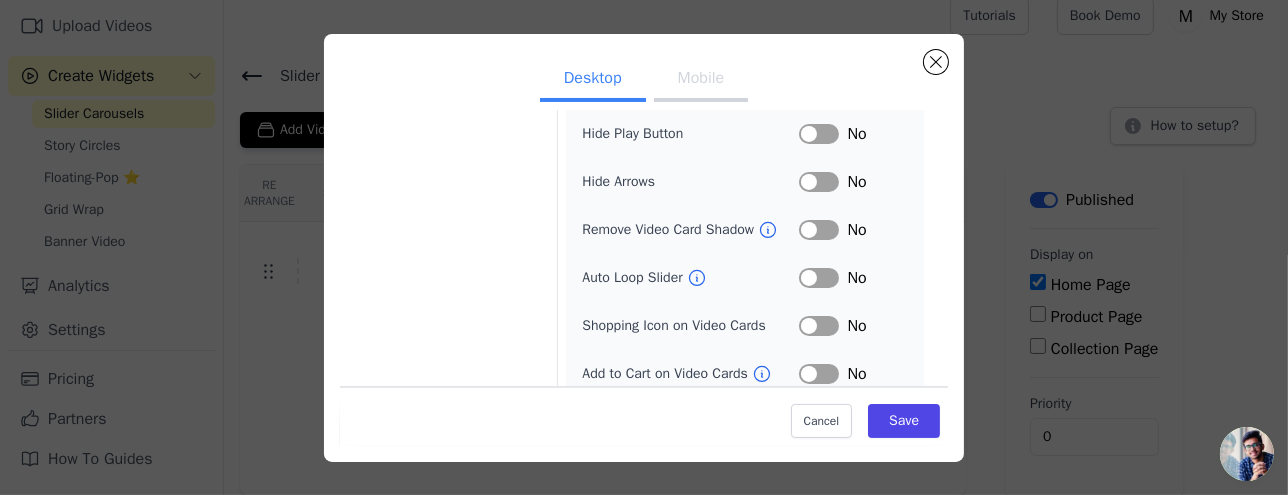 scroll, scrollTop: 344, scrollLeft: 0, axis: vertical 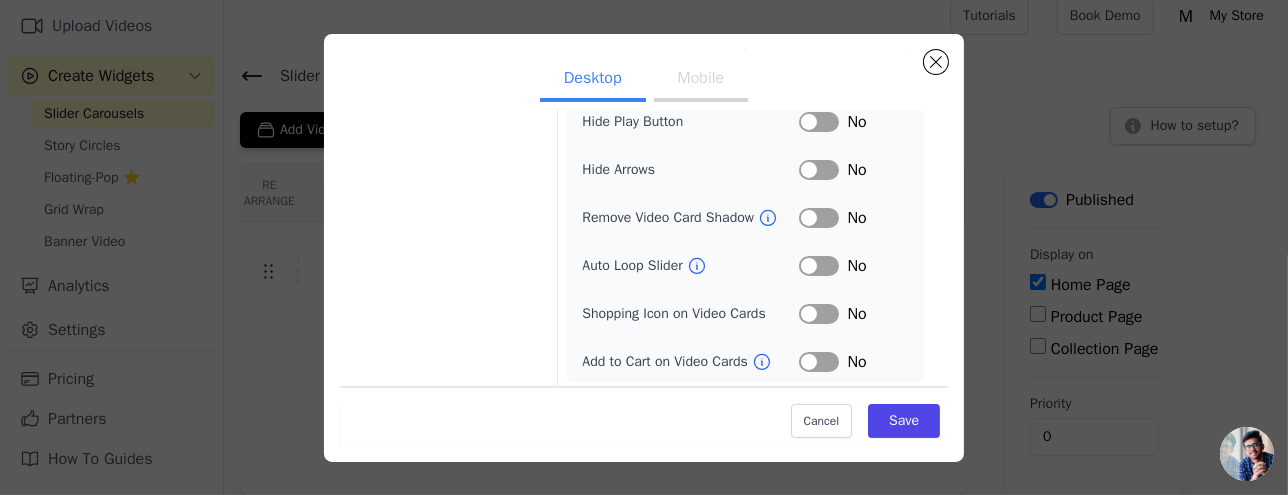 click on "Label" at bounding box center [819, 314] 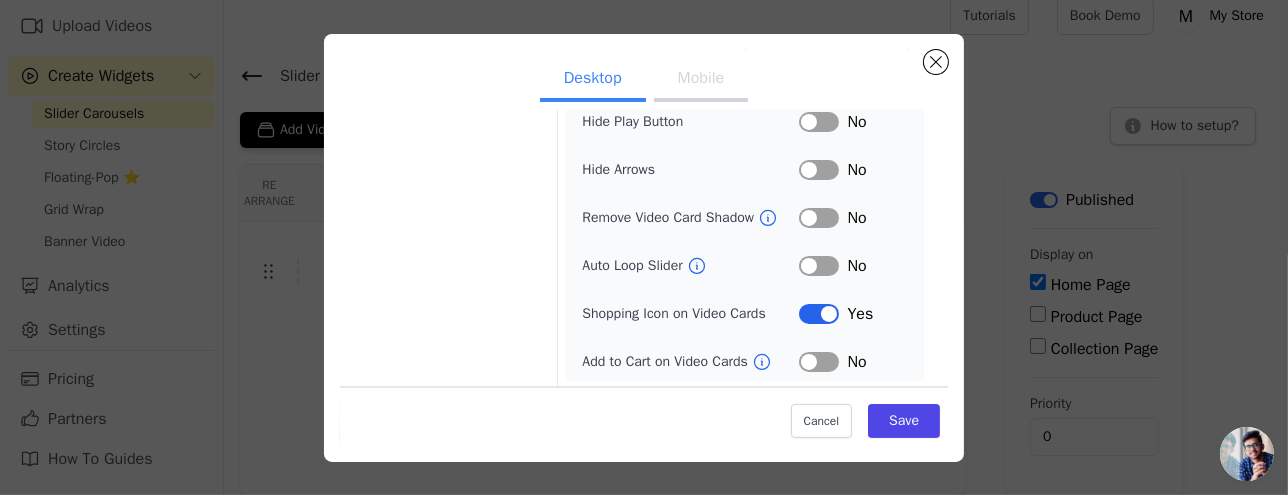 click on "Label" at bounding box center (819, 314) 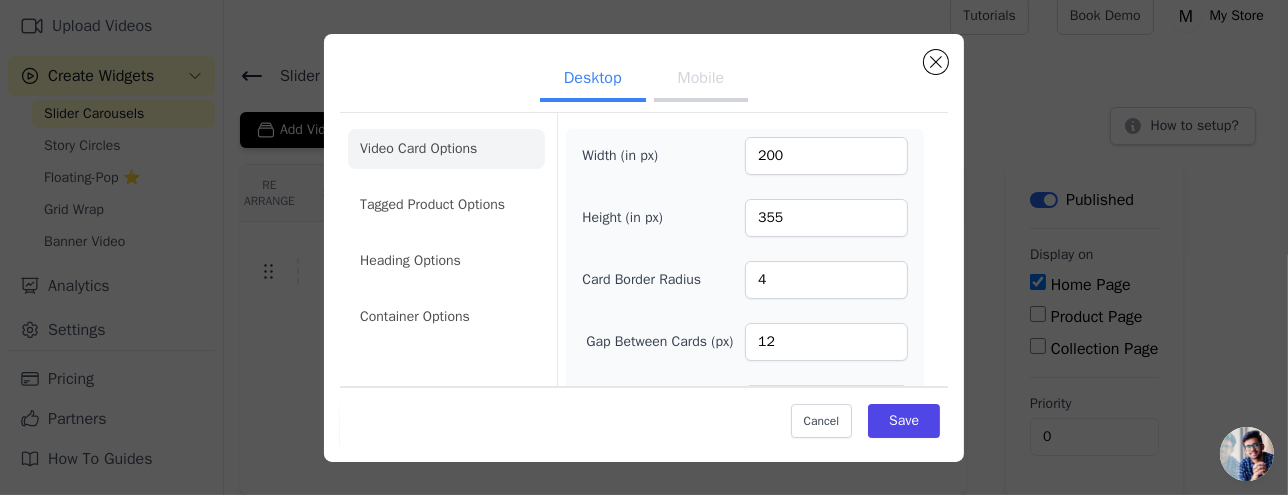 scroll, scrollTop: 0, scrollLeft: 0, axis: both 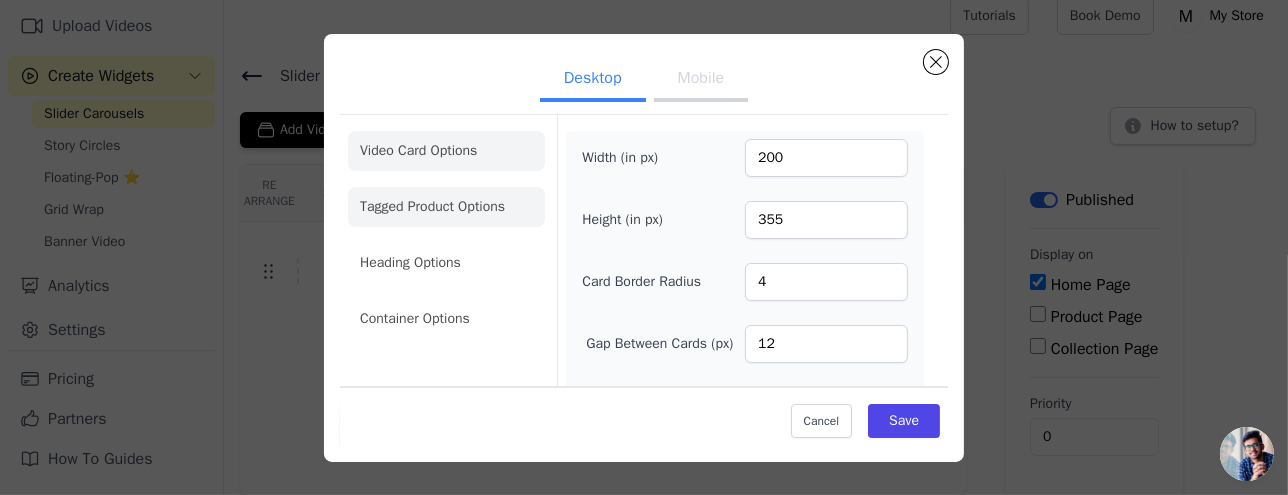 click on "Tagged Product Options" 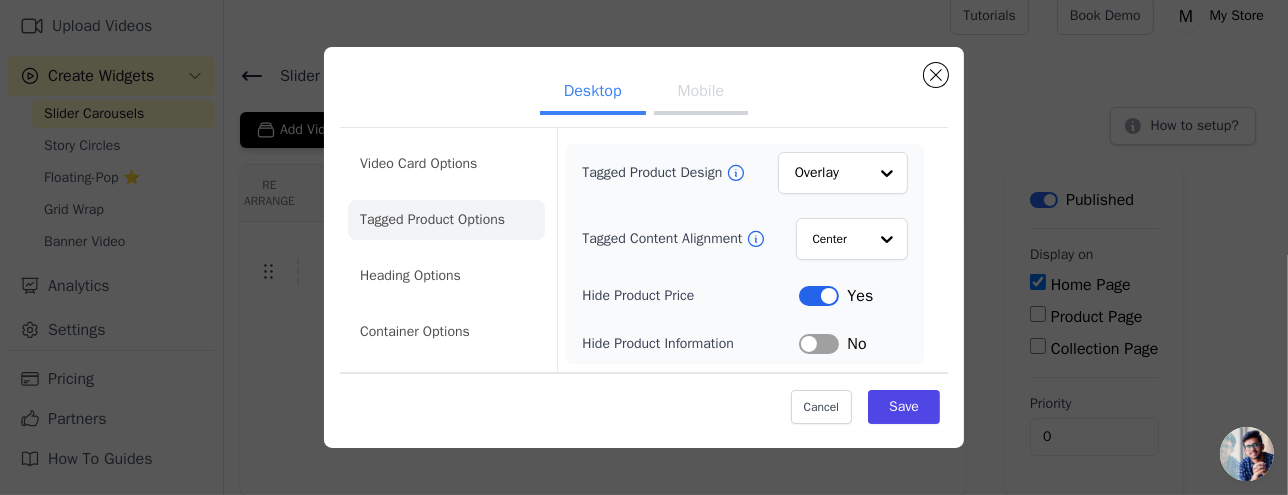 click on "Label" at bounding box center [819, 296] 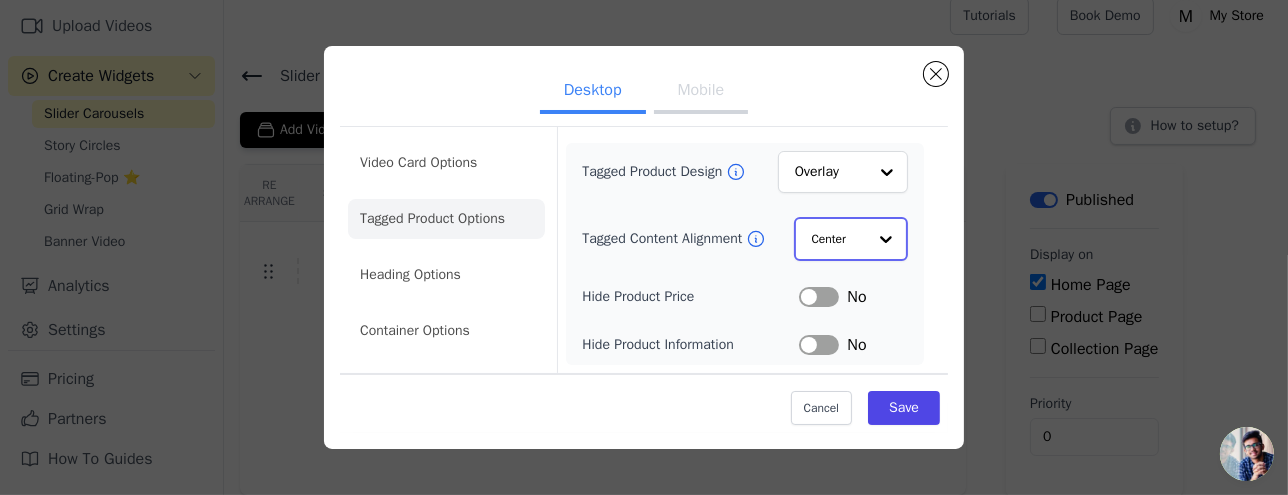 click at bounding box center [886, 239] 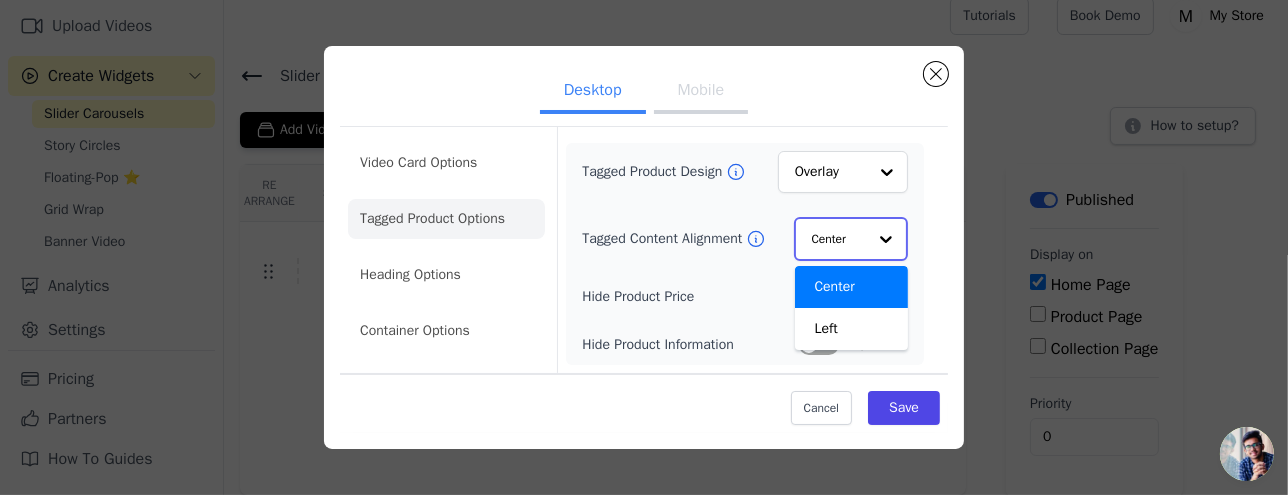 click at bounding box center [886, 239] 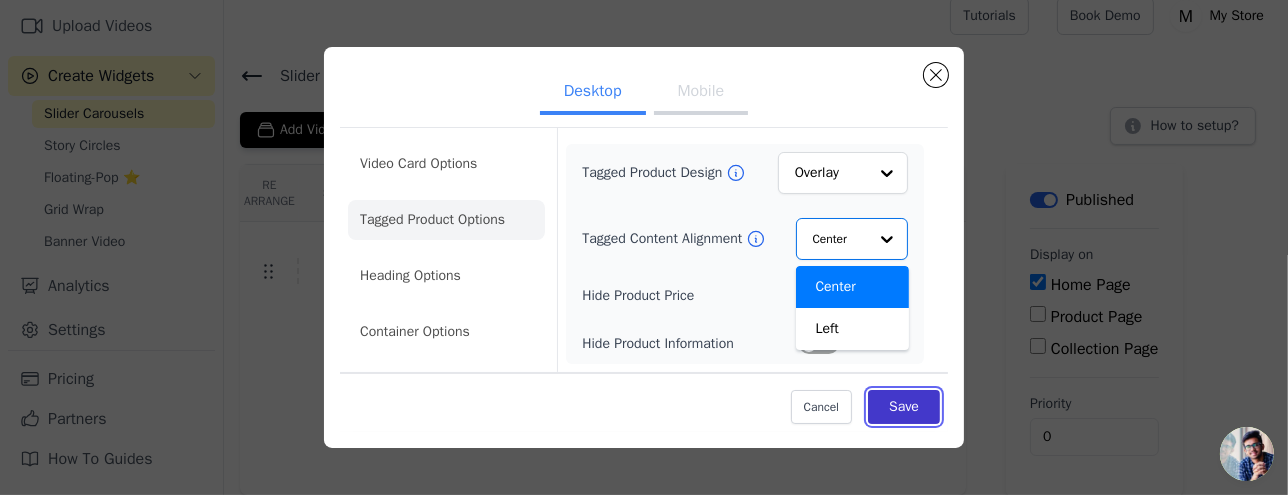 click on "Save" at bounding box center (904, 407) 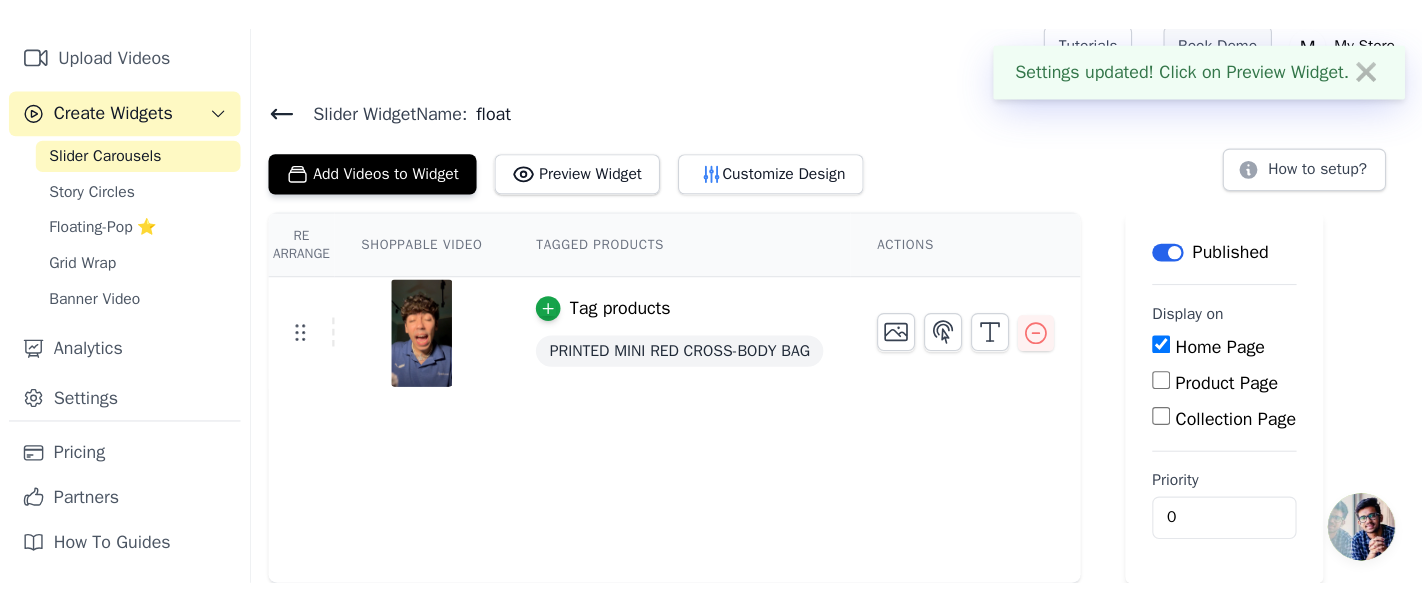 scroll, scrollTop: 0, scrollLeft: 0, axis: both 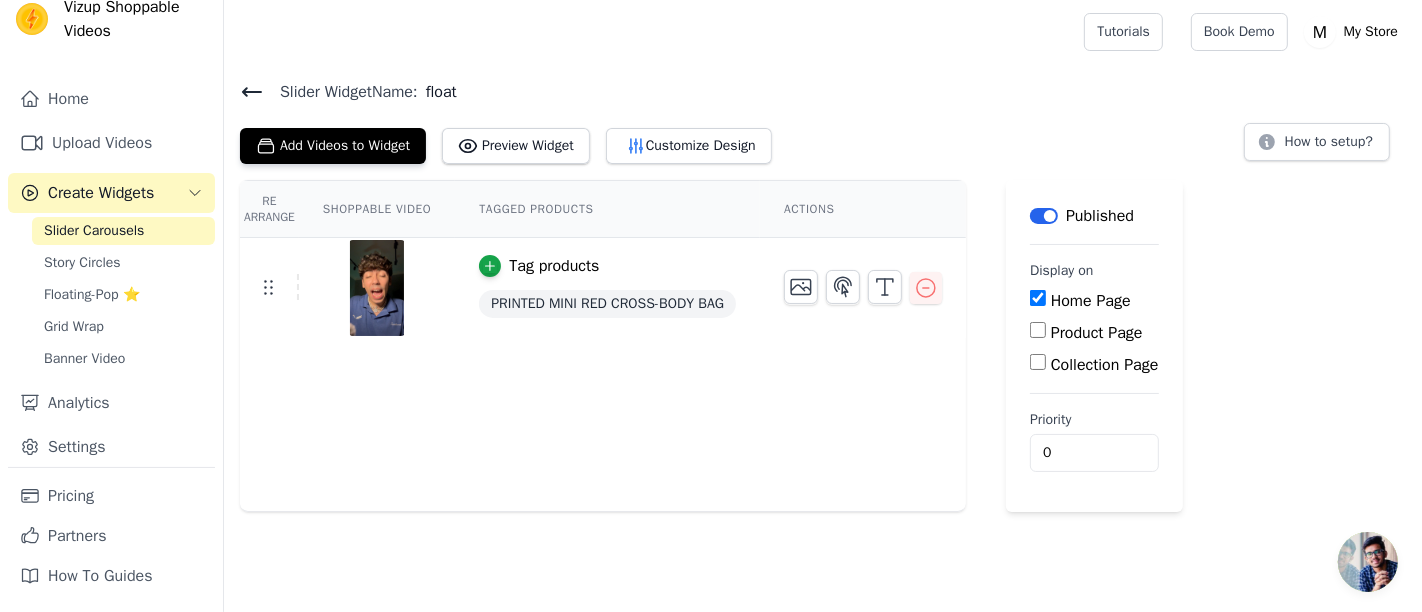 click on "Product Page" at bounding box center (1038, 330) 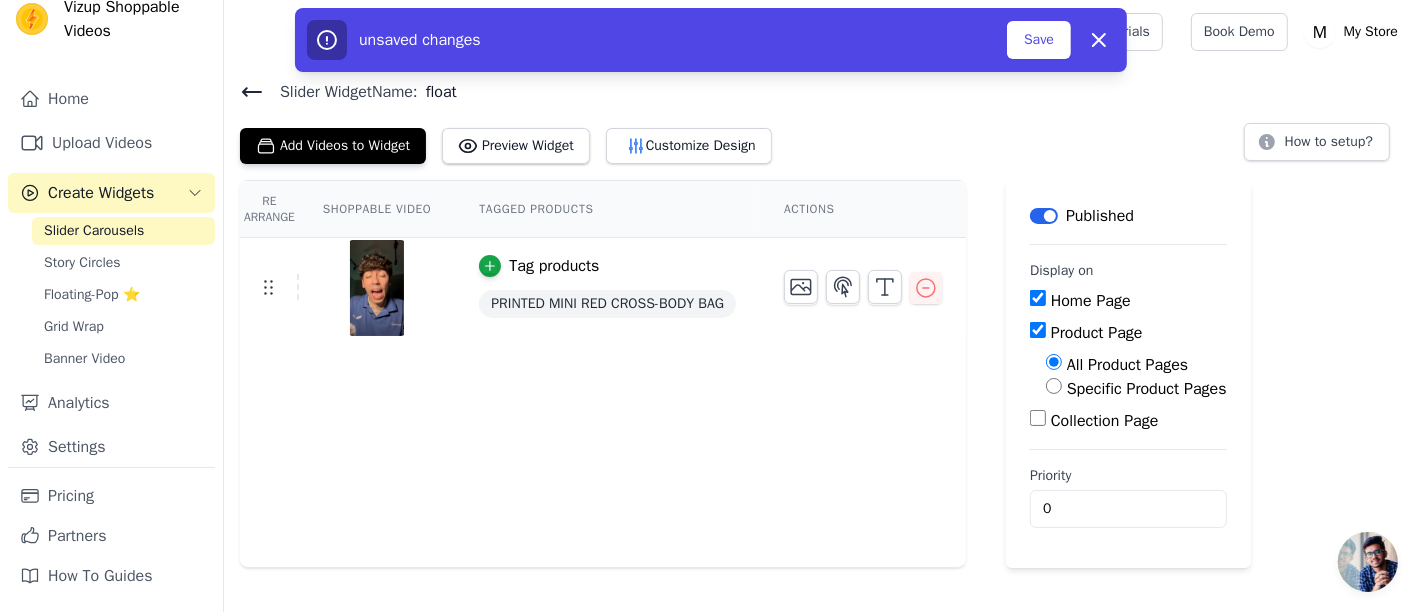 click on "Product Page" at bounding box center (1038, 330) 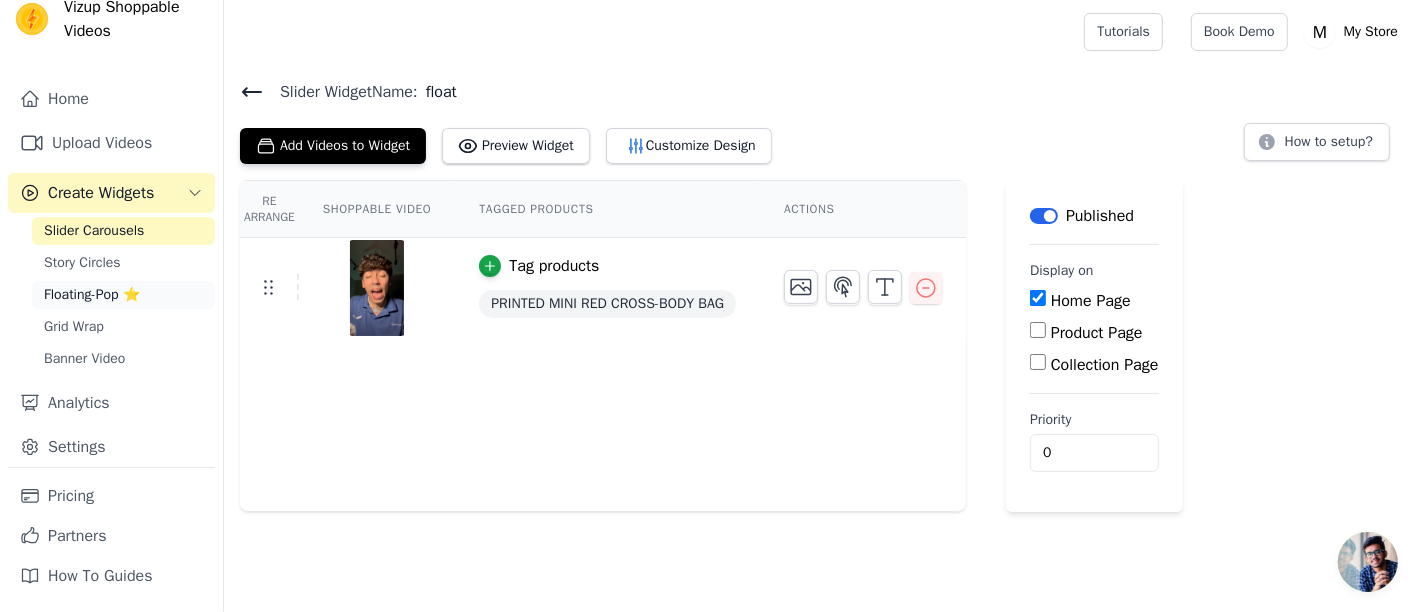 click on "Floating-Pop ⭐" at bounding box center (92, 295) 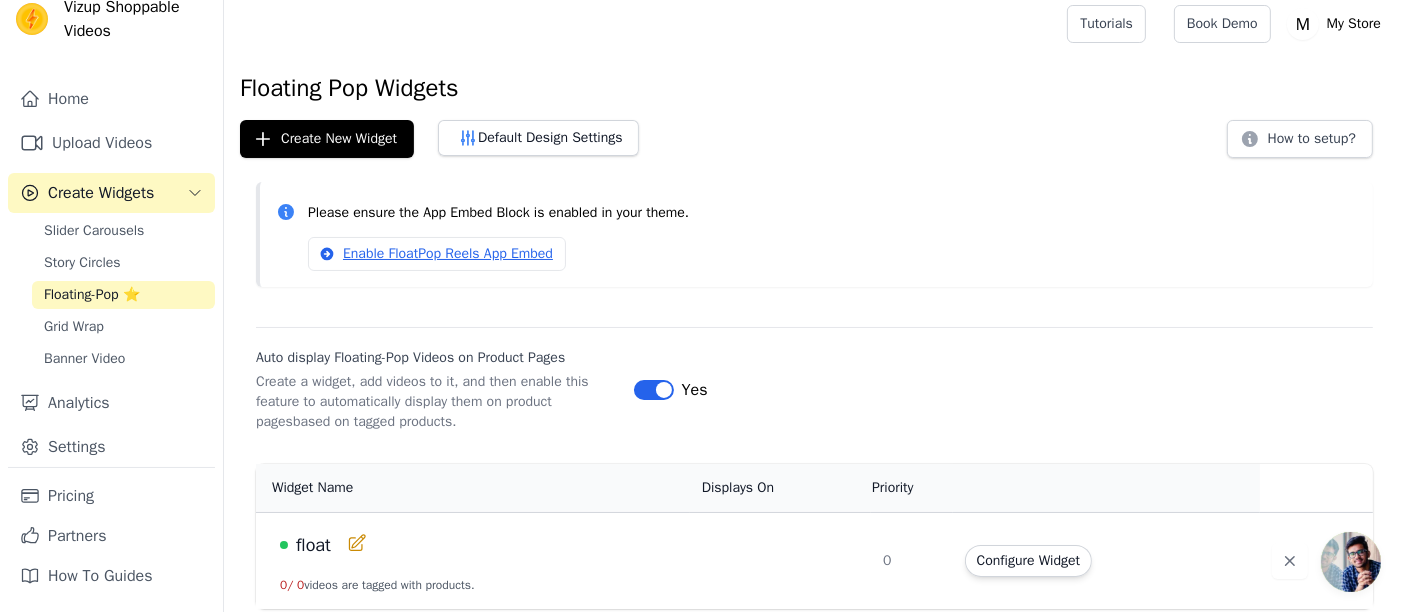 scroll, scrollTop: 9, scrollLeft: 0, axis: vertical 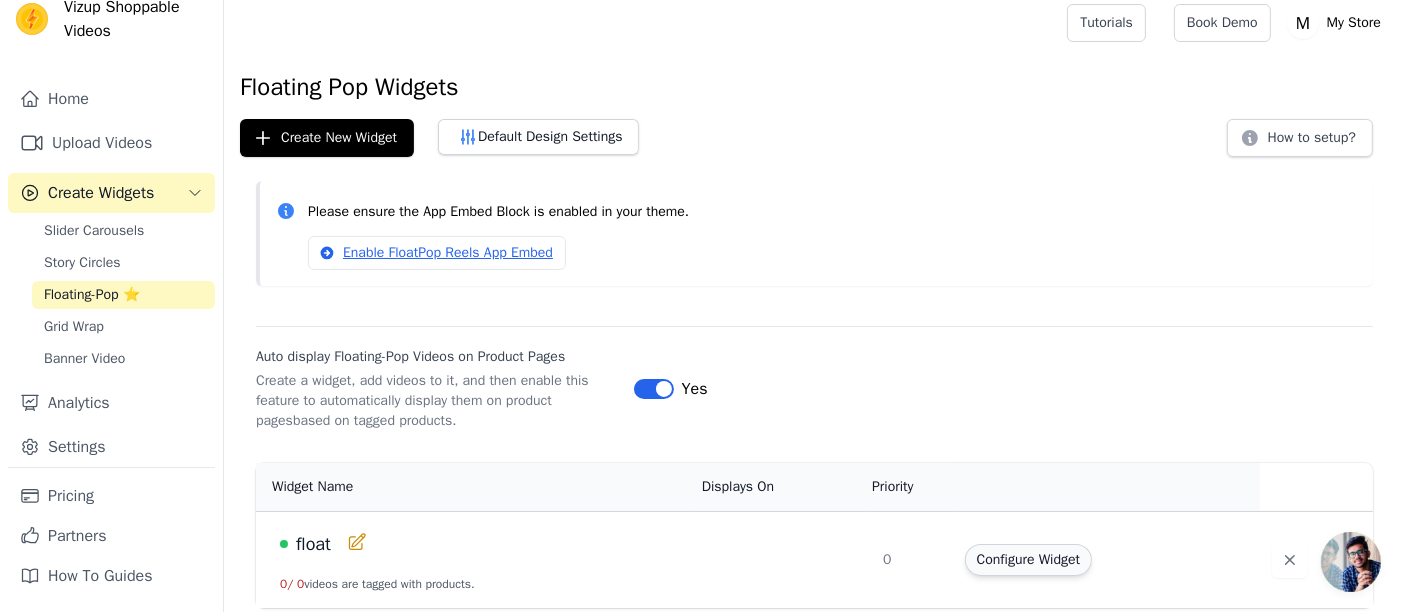 click on "Configure Widget" at bounding box center [1028, 560] 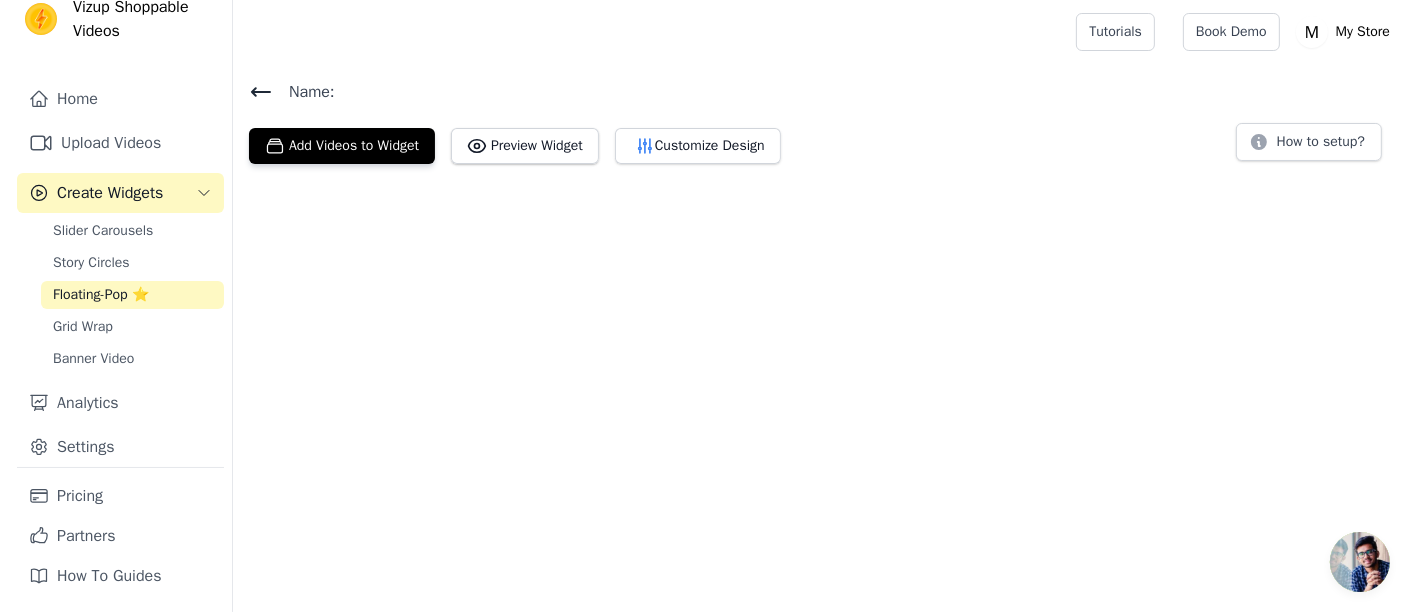 scroll, scrollTop: 0, scrollLeft: 0, axis: both 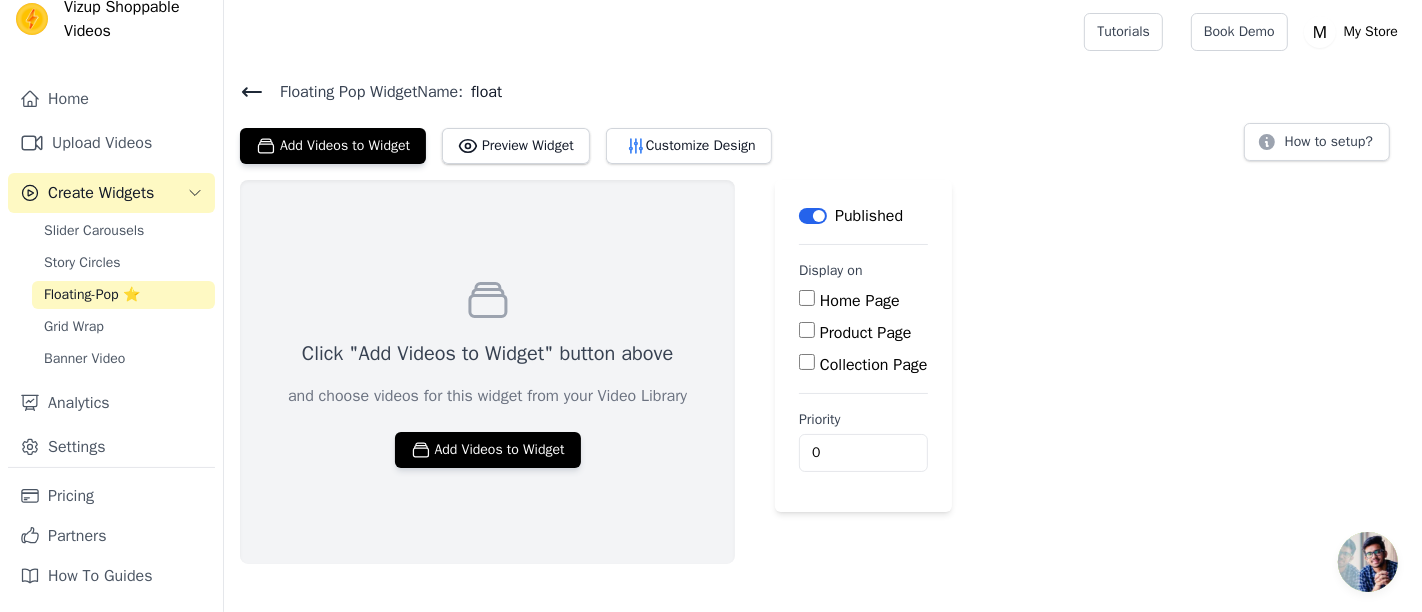 click on "Product Page" at bounding box center (807, 330) 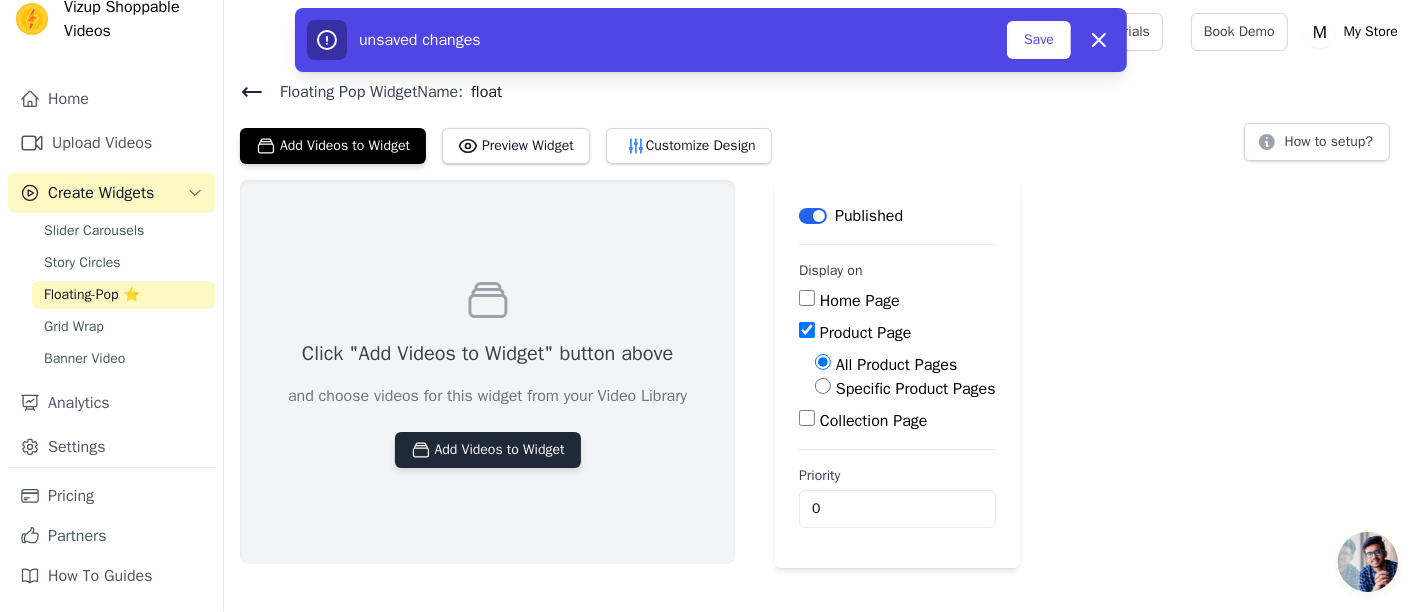 click on "Add Videos to Widget" at bounding box center [488, 450] 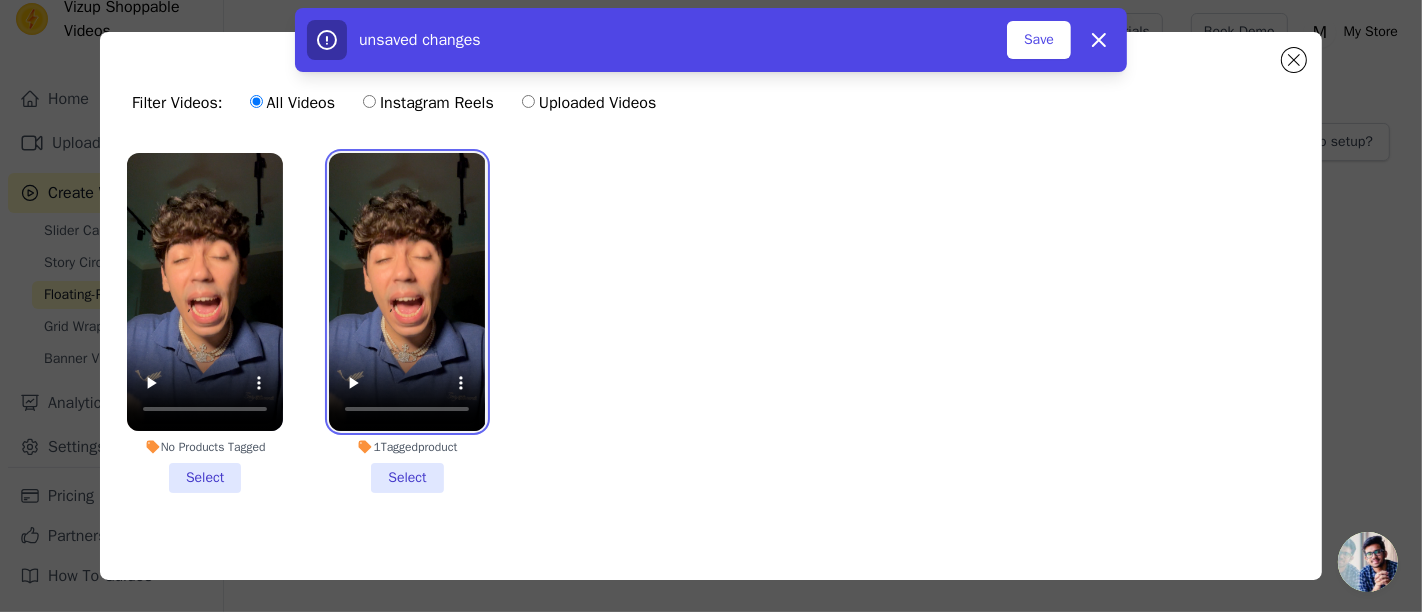click at bounding box center [407, 292] 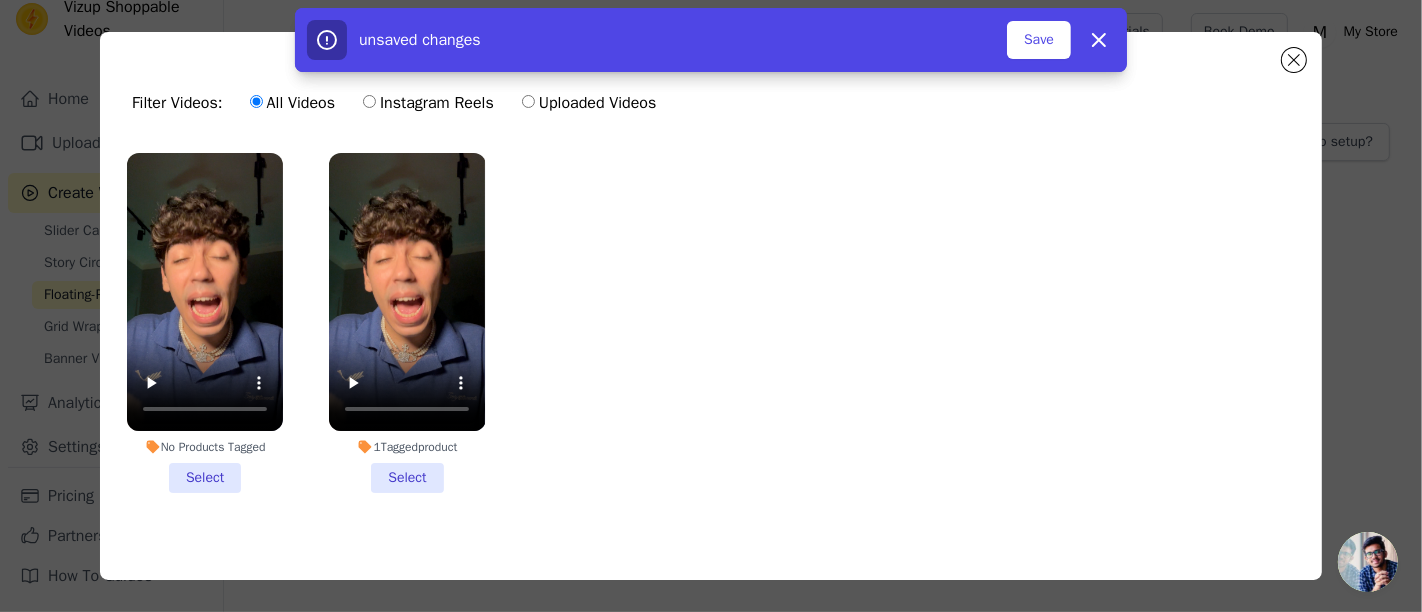 click on "1  Tagged  product     Select" at bounding box center (407, 323) 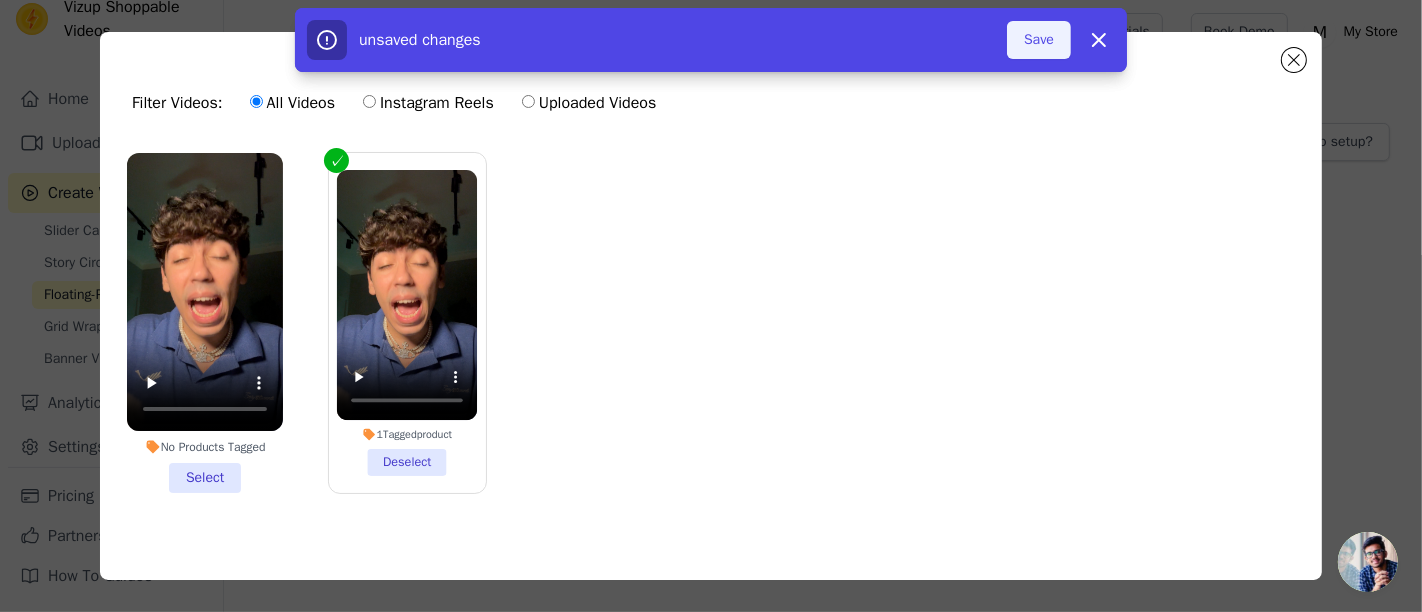 click on "Save" at bounding box center (1039, 40) 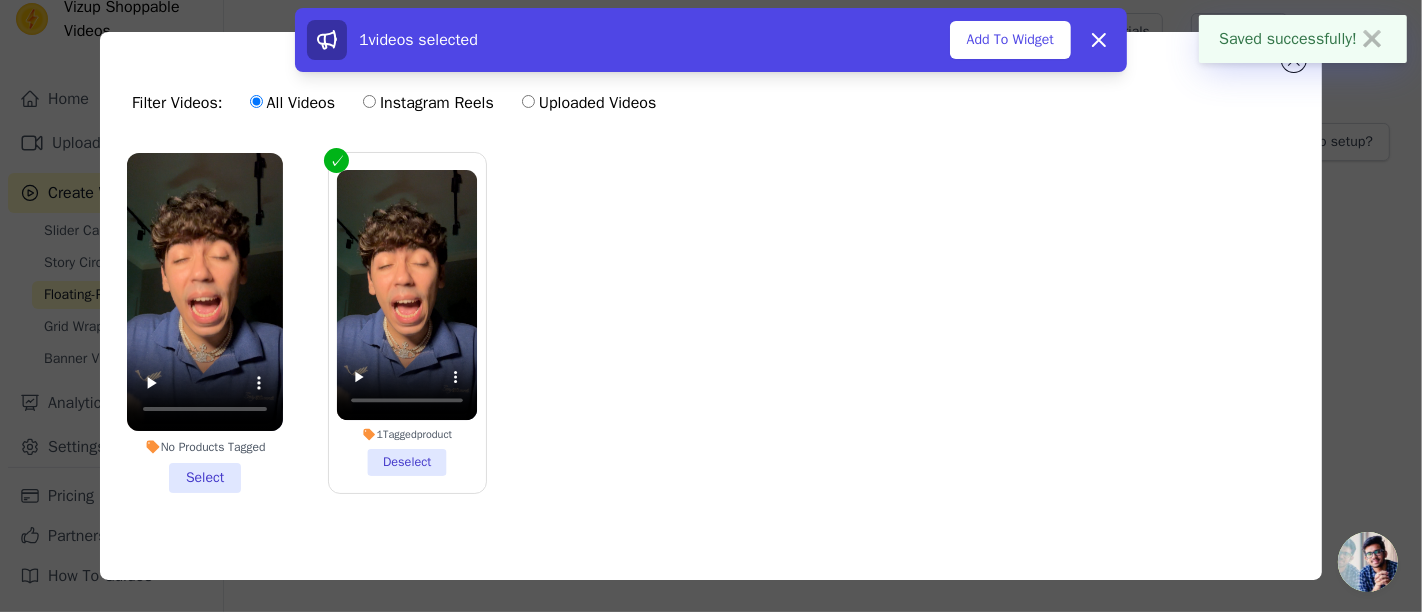 drag, startPoint x: 1042, startPoint y: 37, endPoint x: 1154, endPoint y: 126, distance: 143.05594 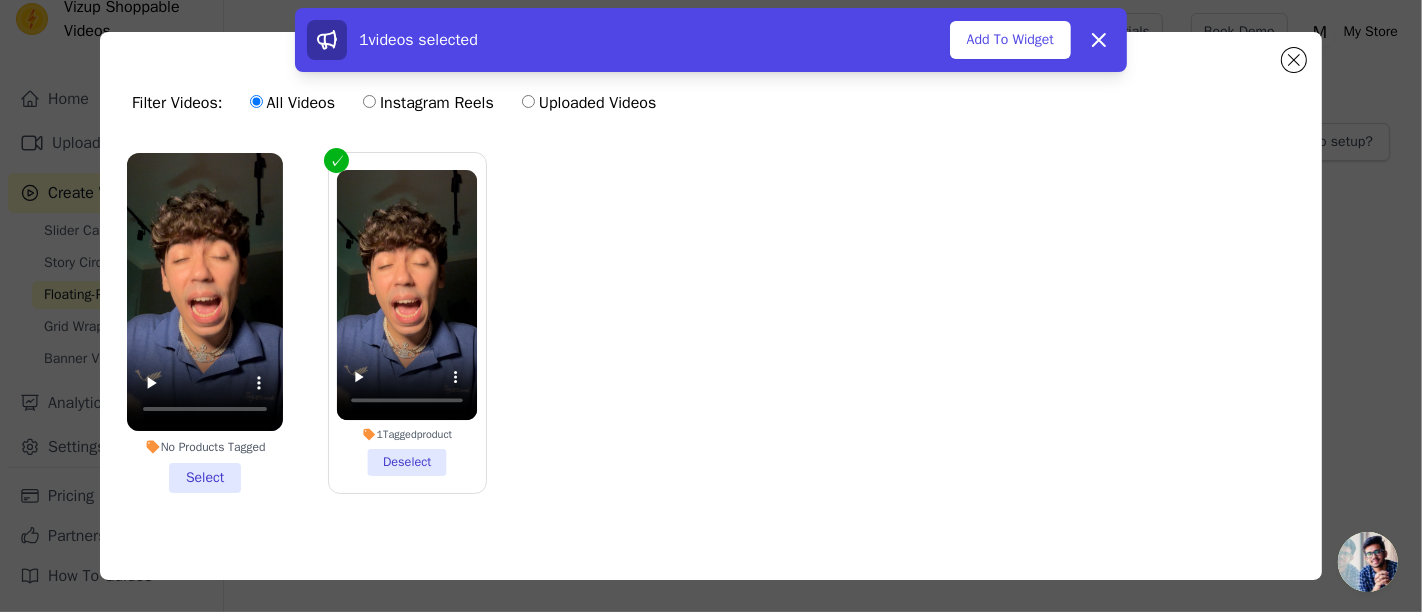 click on "1  videos selected     Add To Widget   Dismiss" at bounding box center [711, 44] 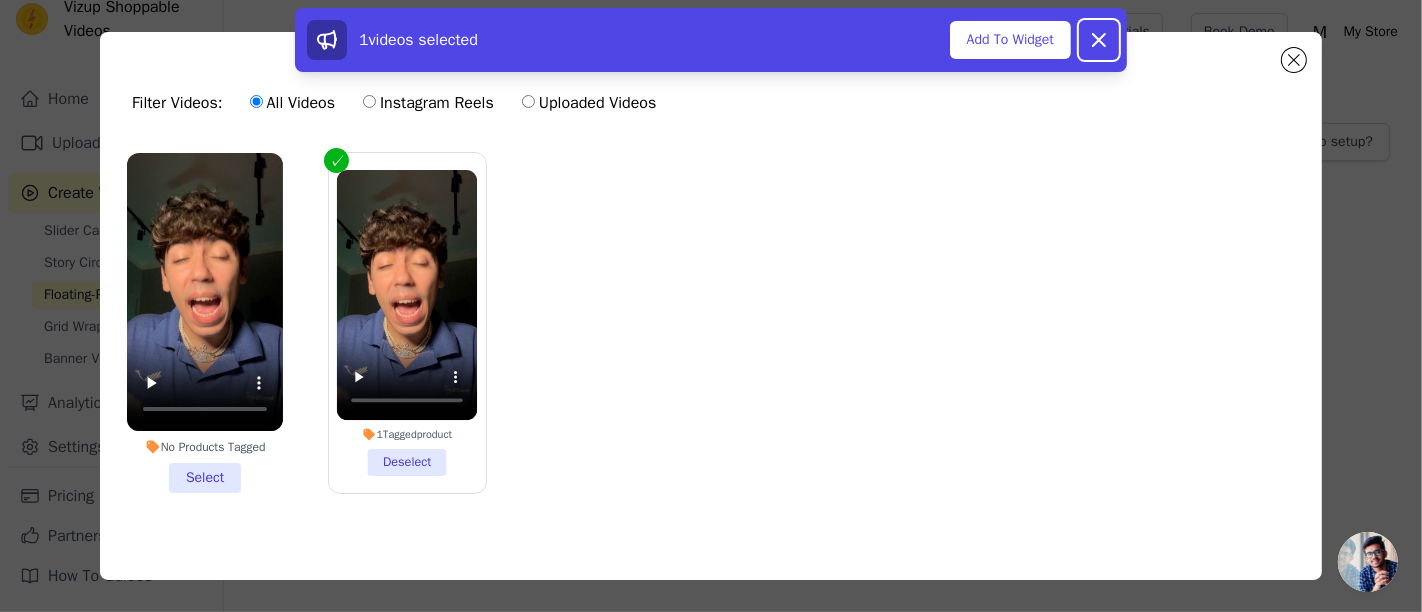 click 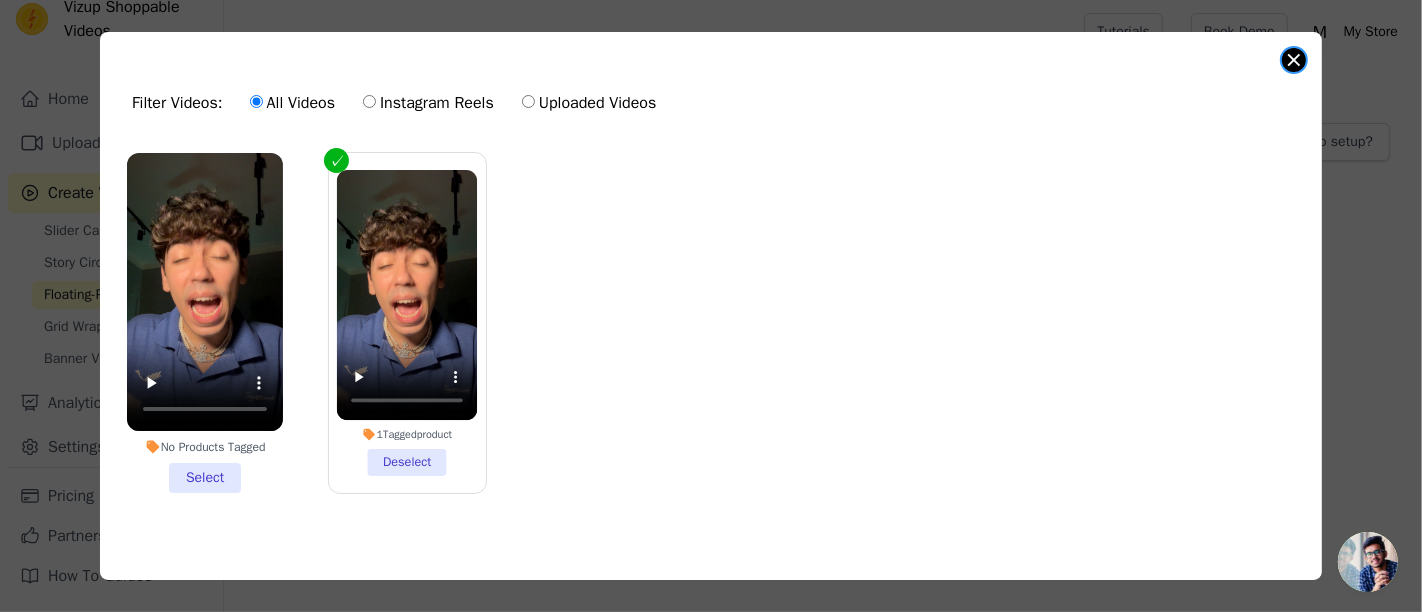 click at bounding box center (1294, 60) 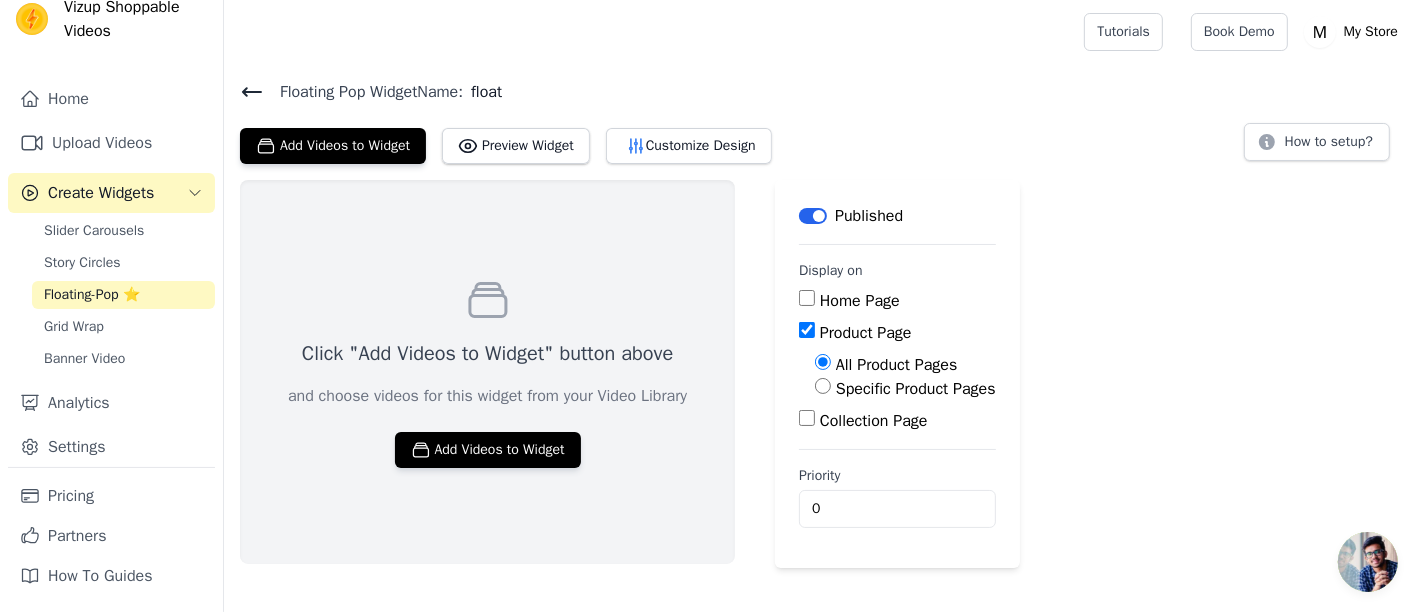 click on "Specific Product Pages" at bounding box center (823, 386) 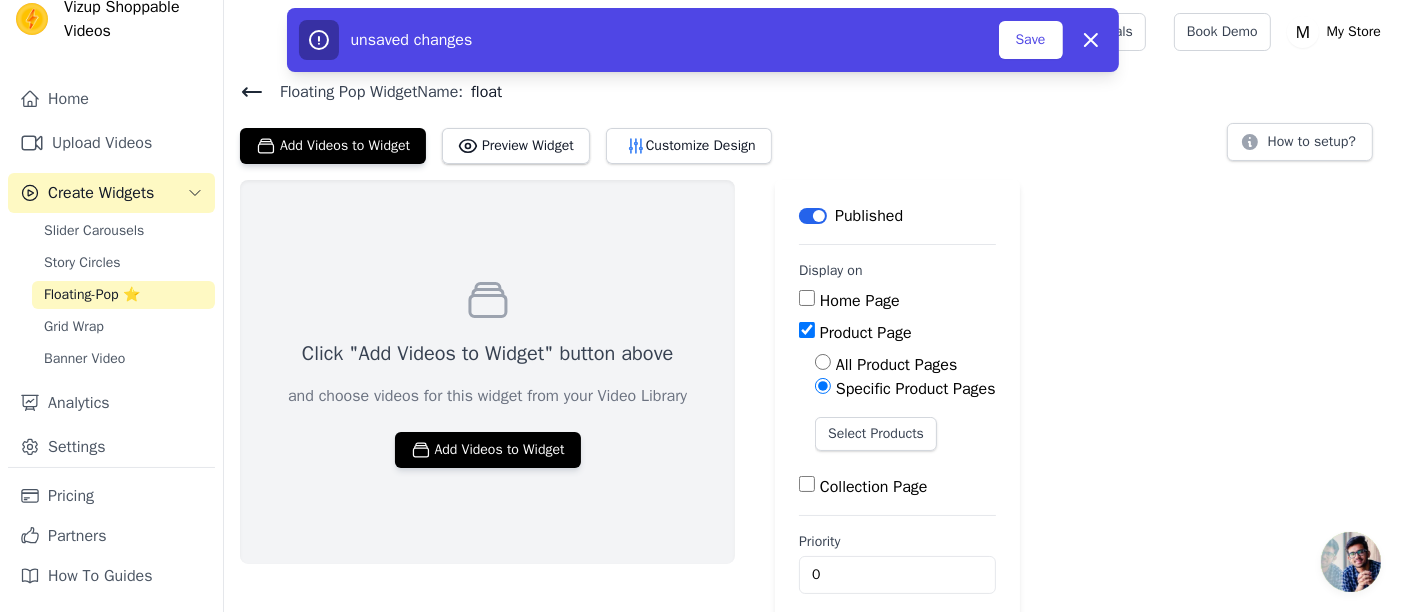 click on "All Product Pages" at bounding box center (823, 362) 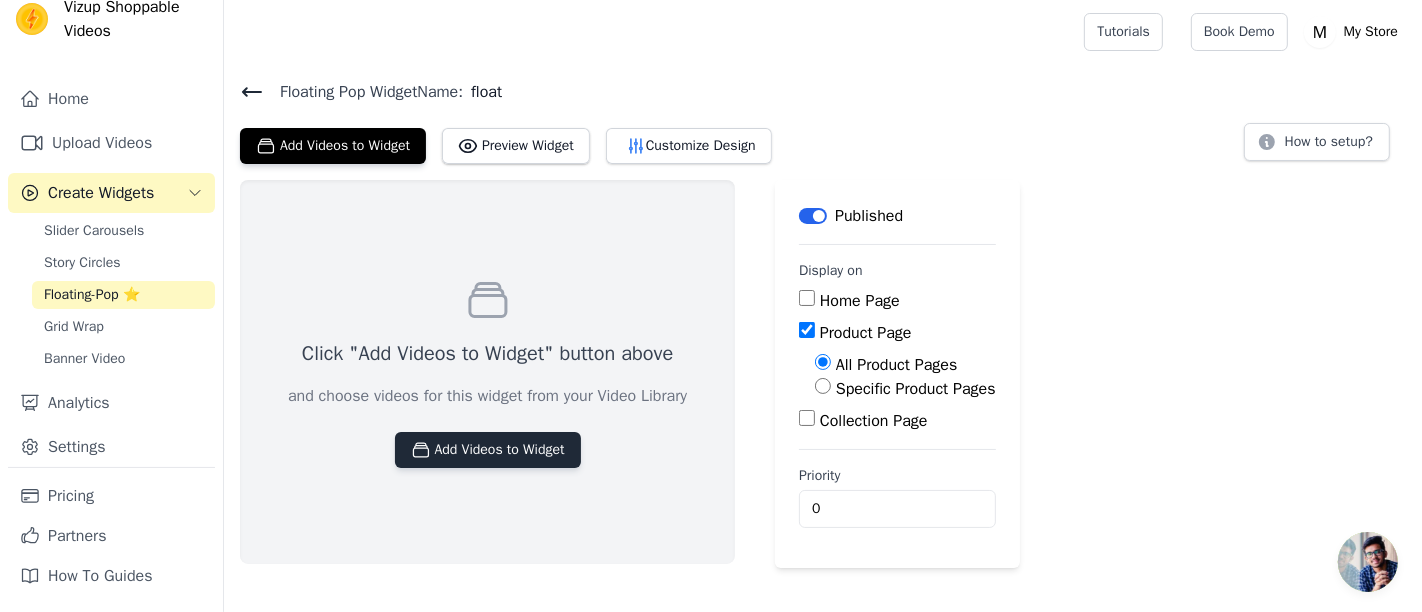 click on "Add Videos to Widget" at bounding box center (488, 450) 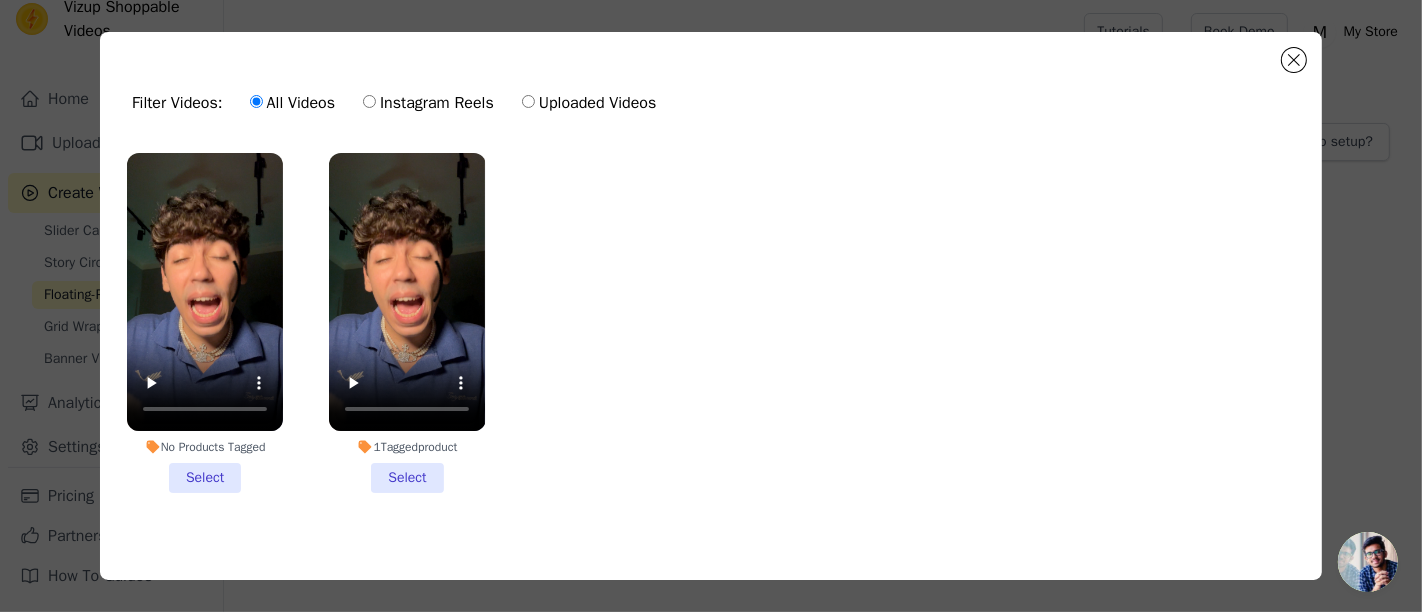 click on "1  Tagged  product     Select" at bounding box center [407, 323] 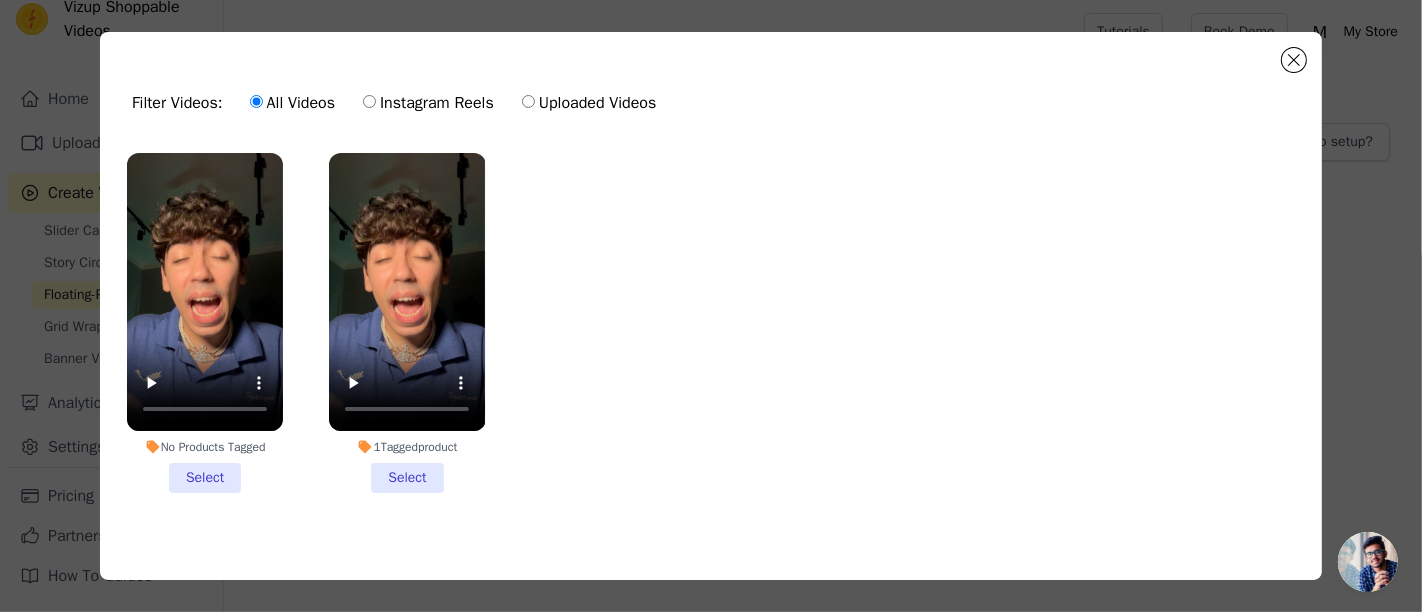 click on "1  Tagged  product     Select" at bounding box center (0, 0) 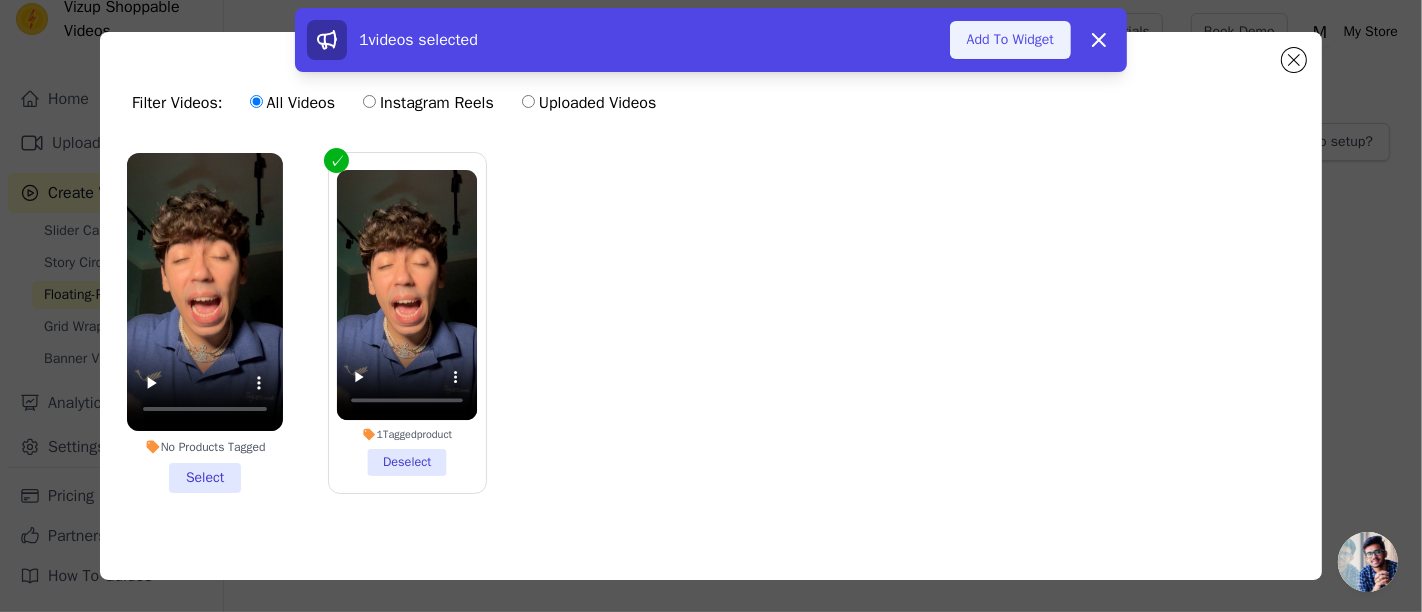click on "Add To Widget" at bounding box center [1010, 40] 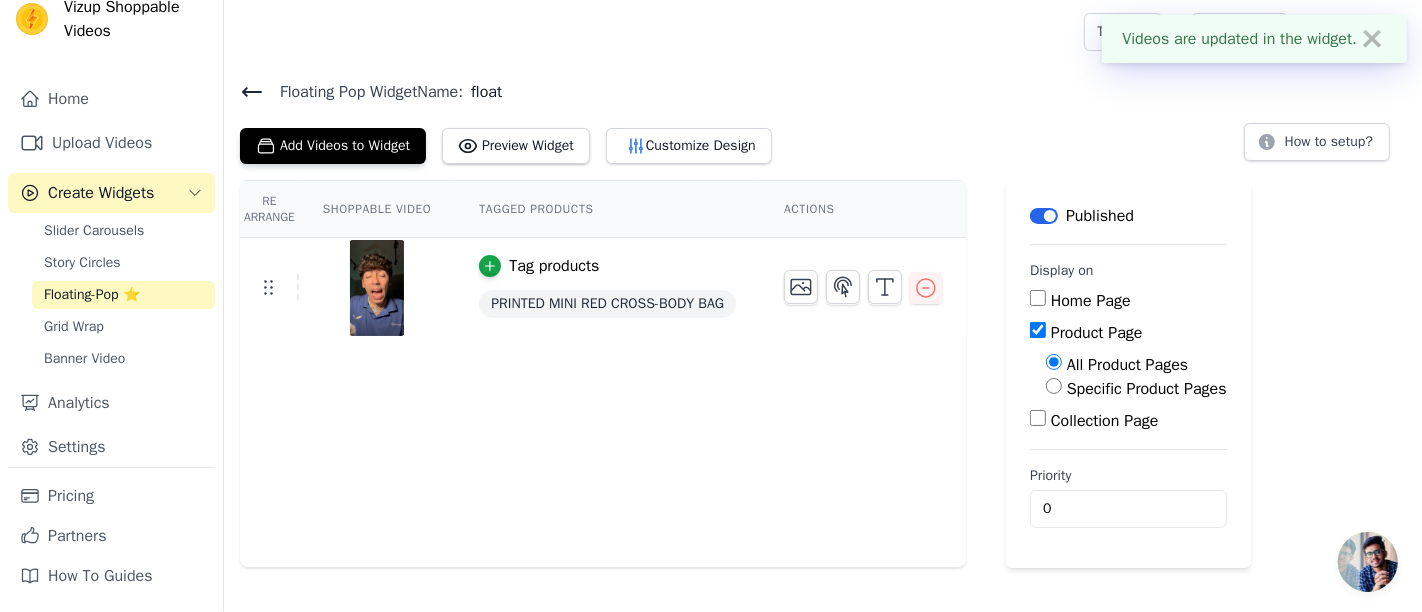 click on "Re Arrange   Shoppable Video   Tagged Products   Actions             Tag products   PRINTED MINI RED CROSS-BODY BAG" at bounding box center [603, 374] 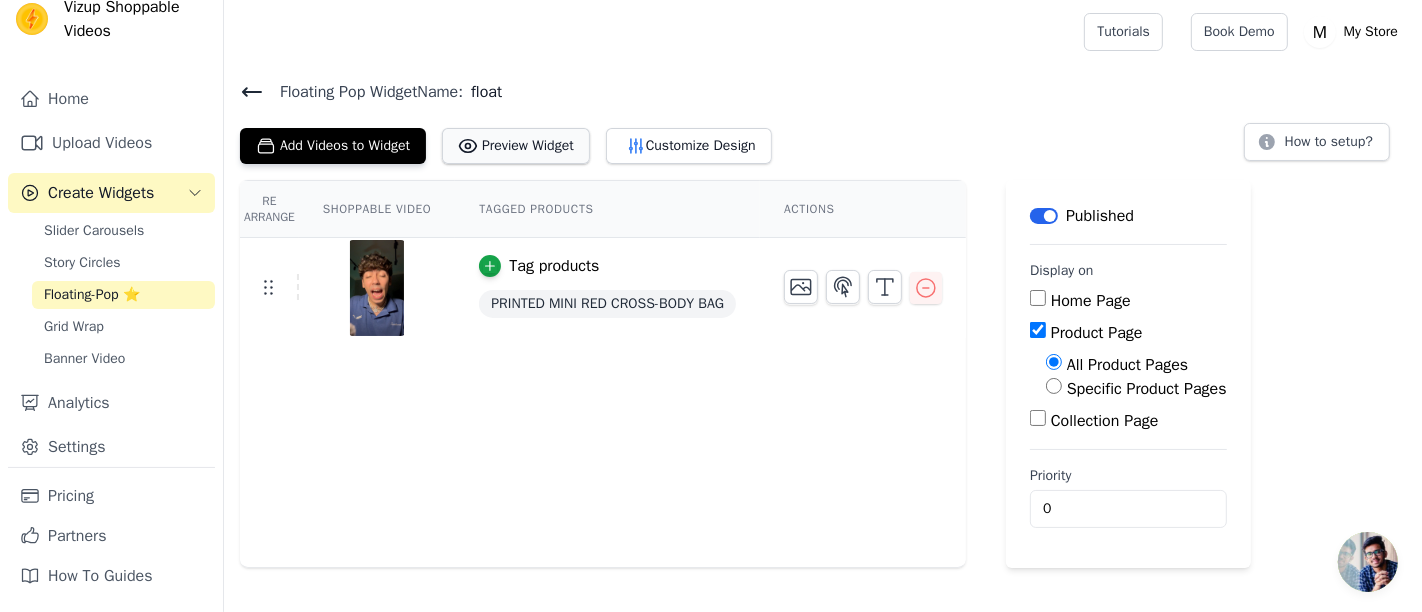 click on "Preview Widget" at bounding box center (516, 146) 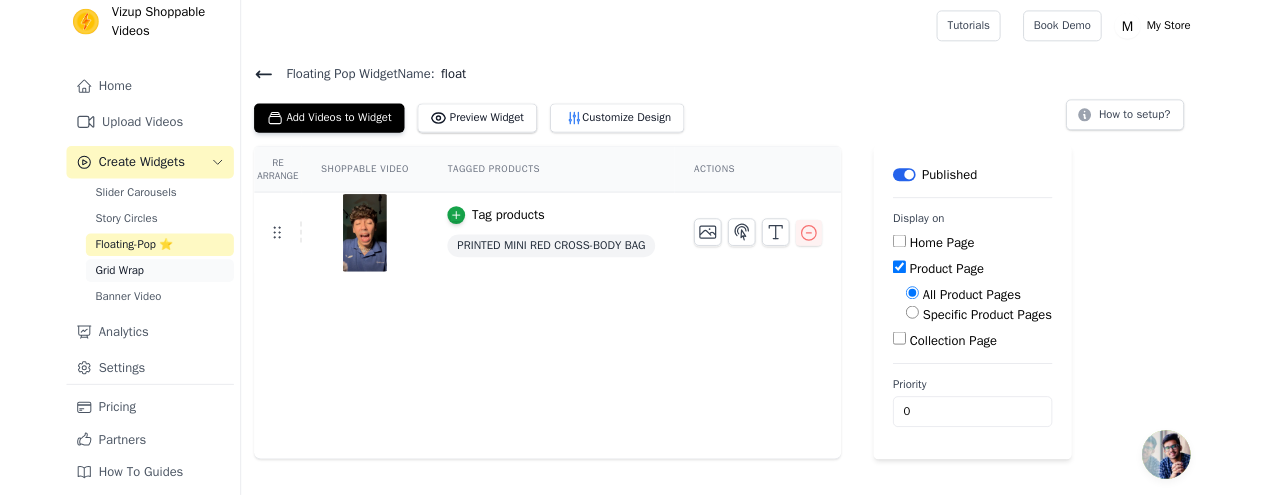 scroll, scrollTop: 0, scrollLeft: 0, axis: both 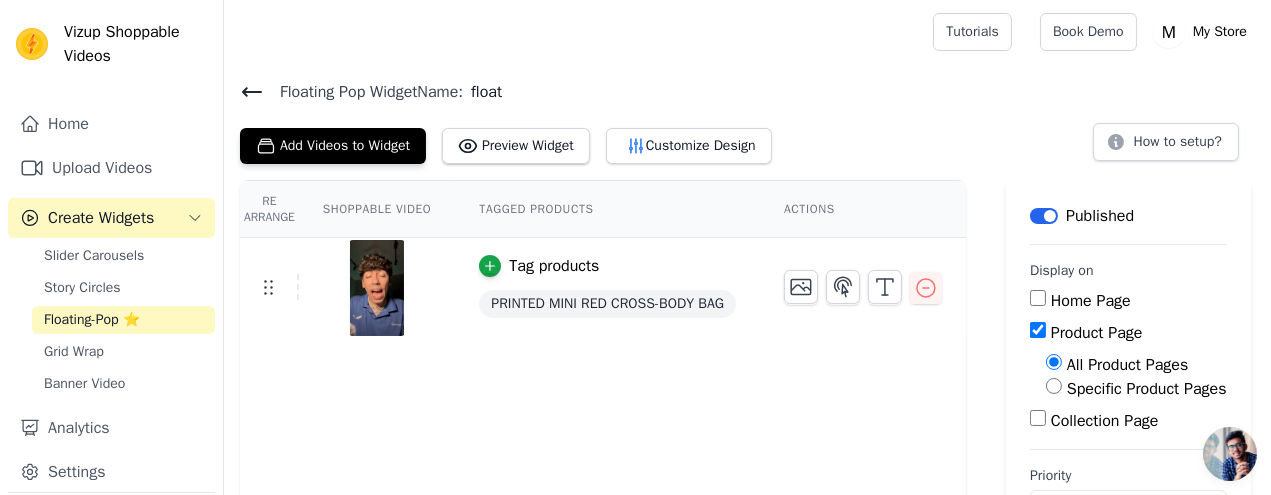 click at bounding box center (32, 44) 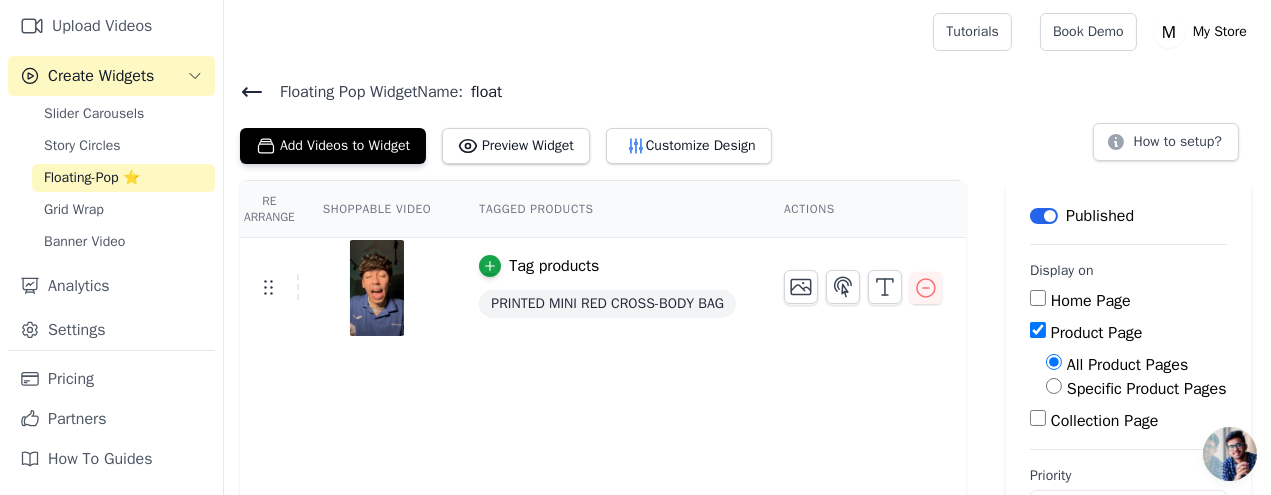 scroll, scrollTop: 165, scrollLeft: 0, axis: vertical 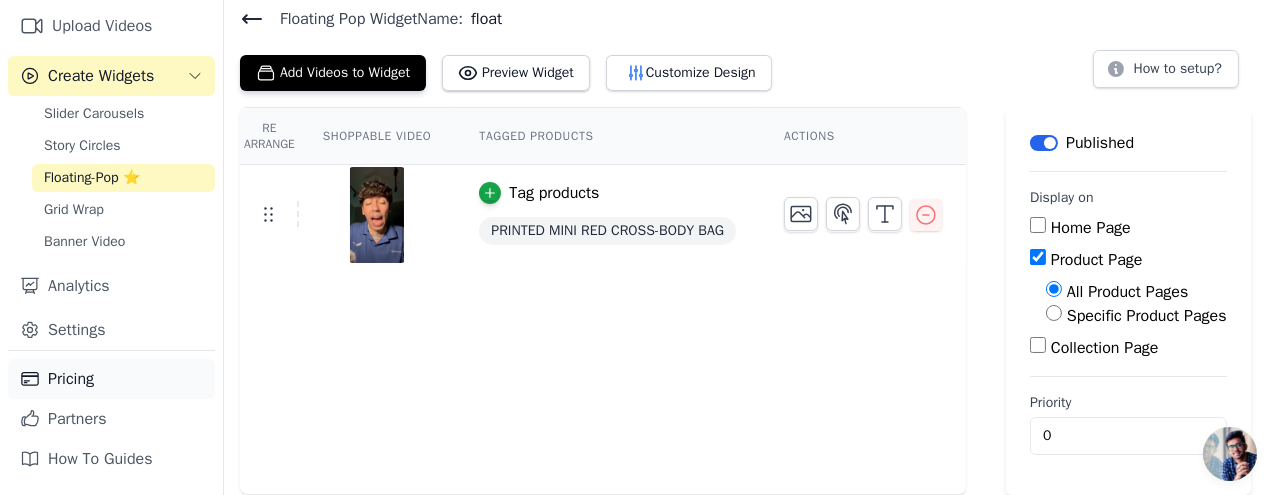 click on "Pricing" at bounding box center (111, 379) 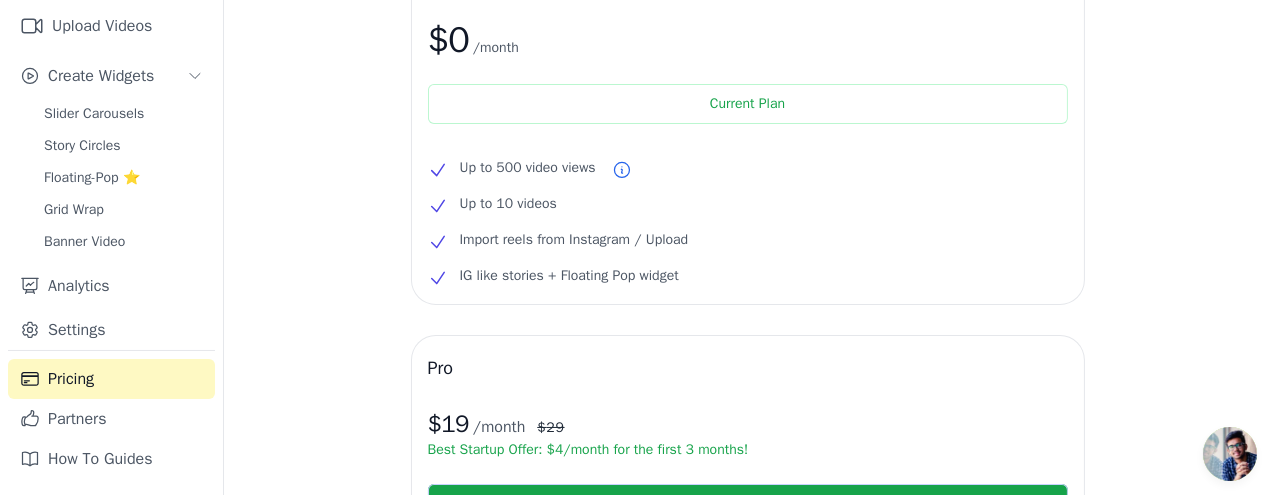scroll, scrollTop: 111, scrollLeft: 0, axis: vertical 